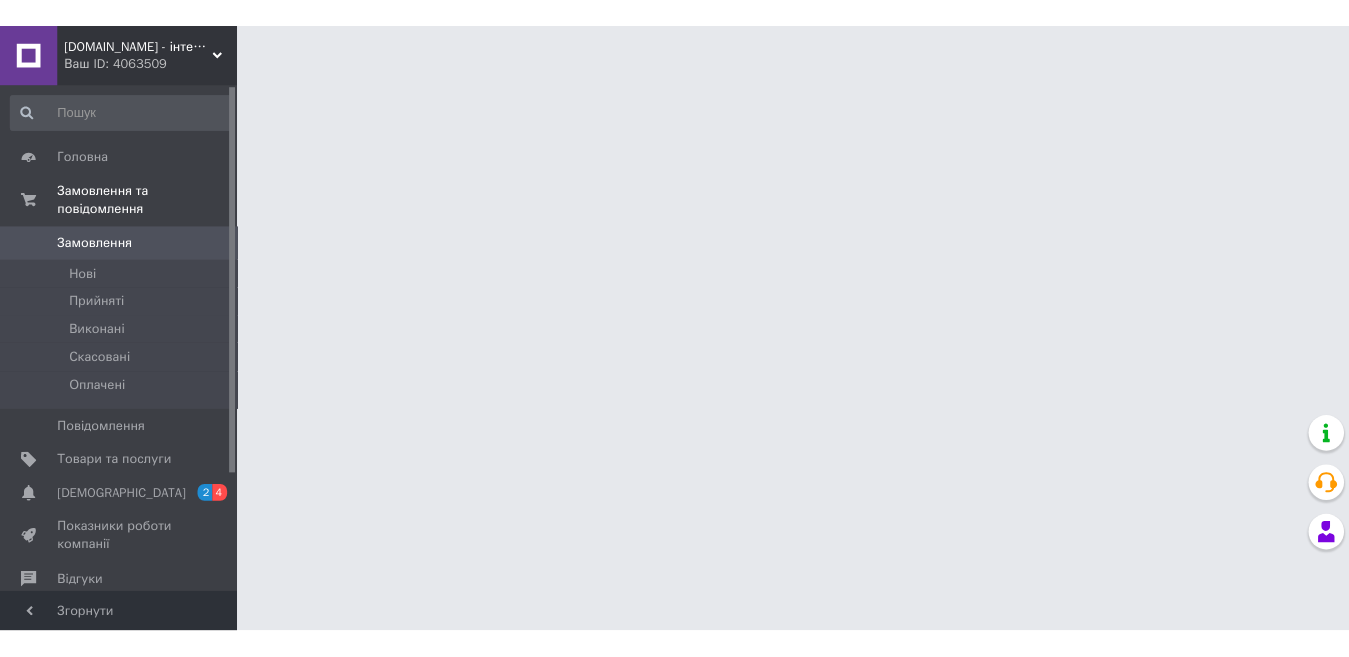 scroll, scrollTop: 0, scrollLeft: 0, axis: both 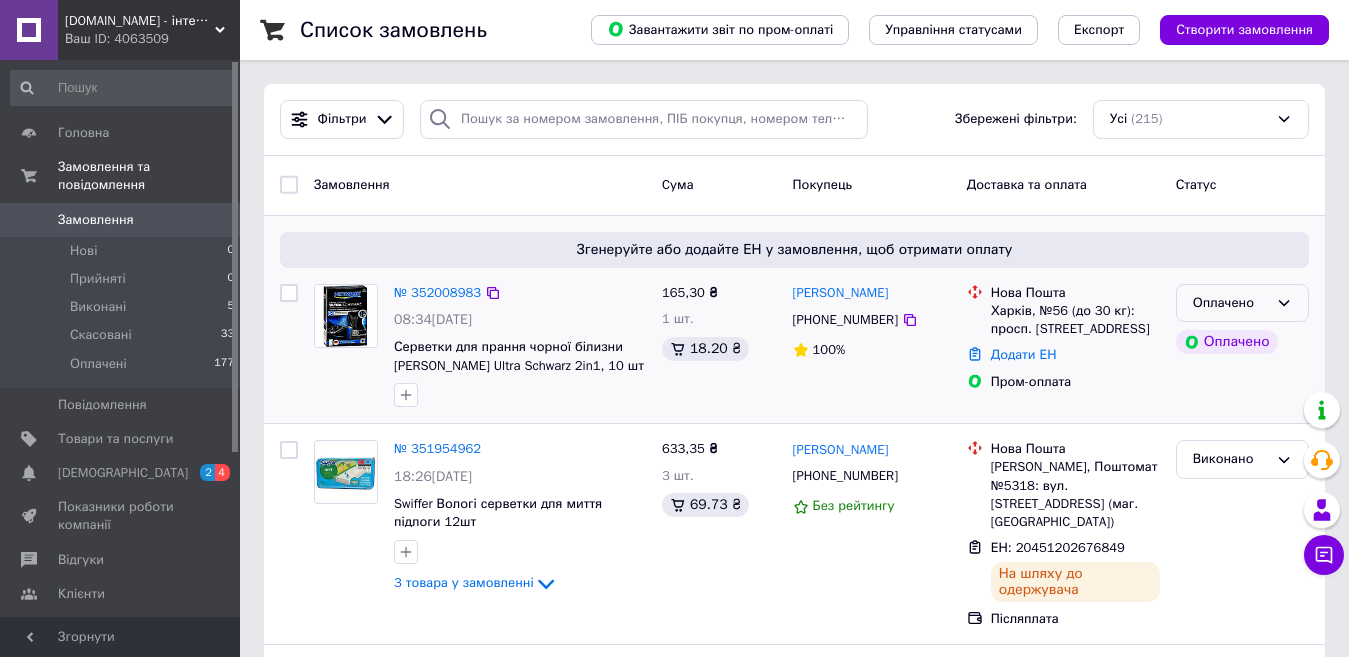 click on "Оплачено" at bounding box center (1230, 303) 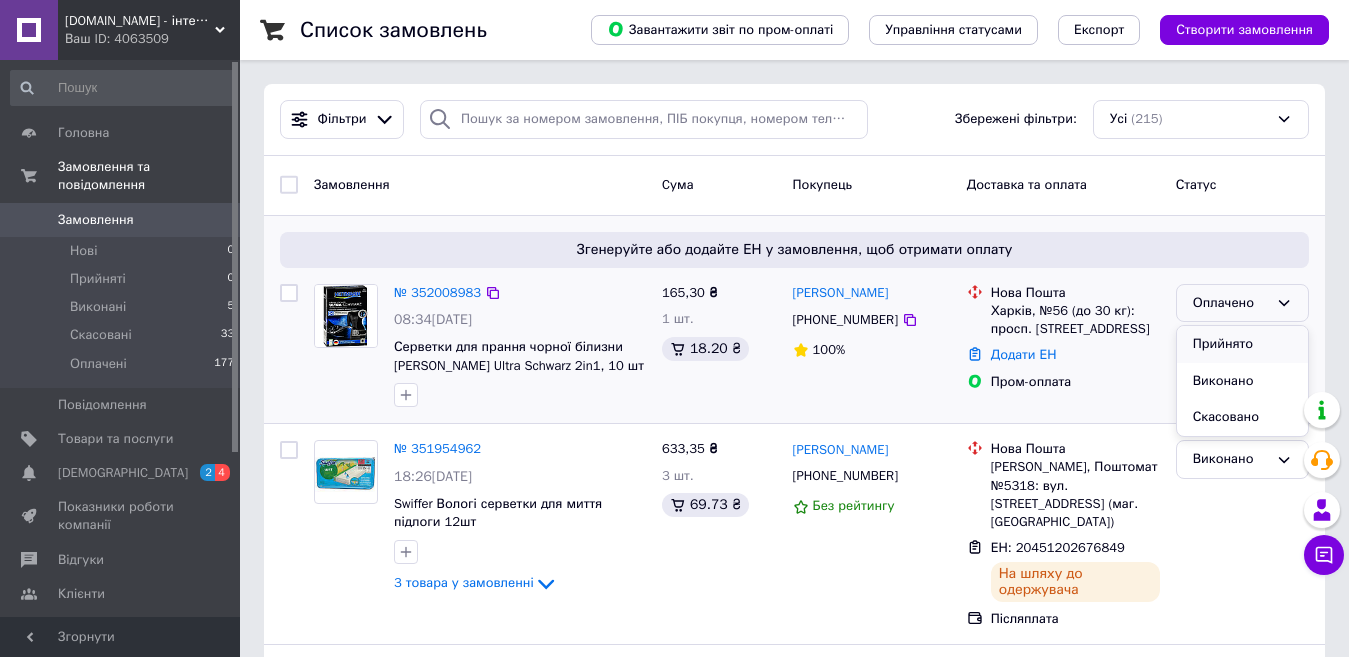 click on "Прийнято" at bounding box center (1242, 344) 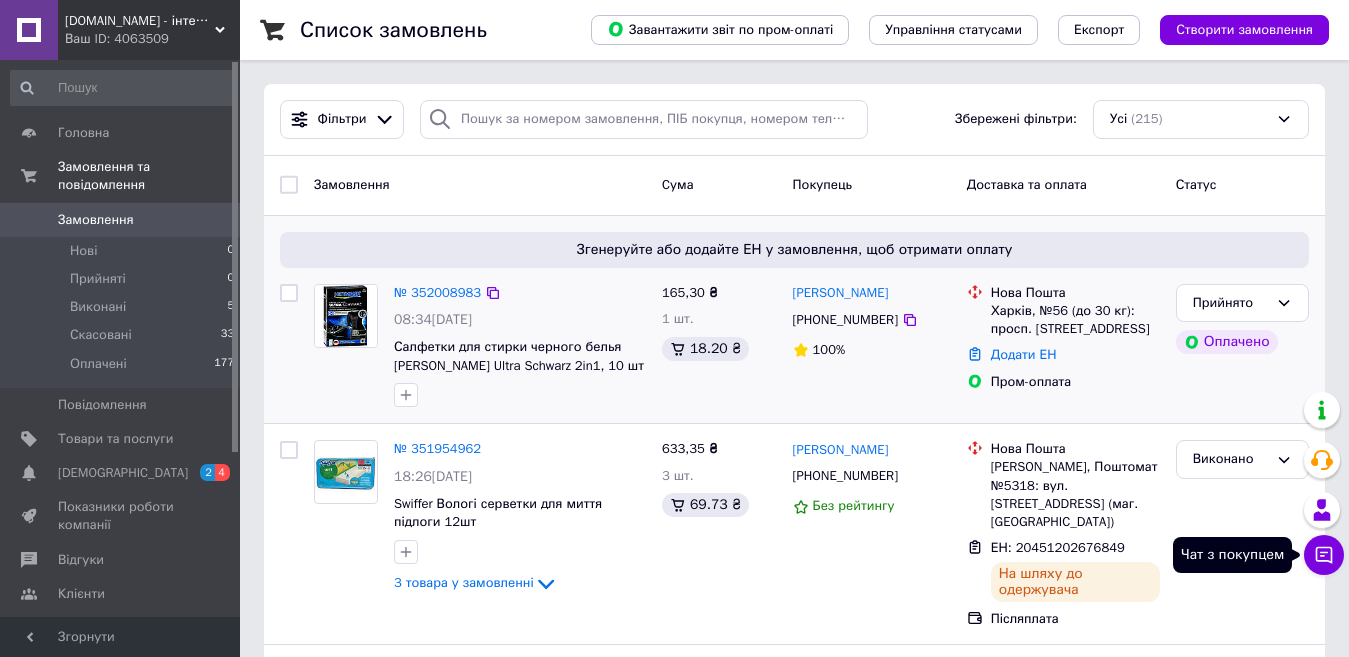 click on "Чат з покупцем" at bounding box center [1324, 555] 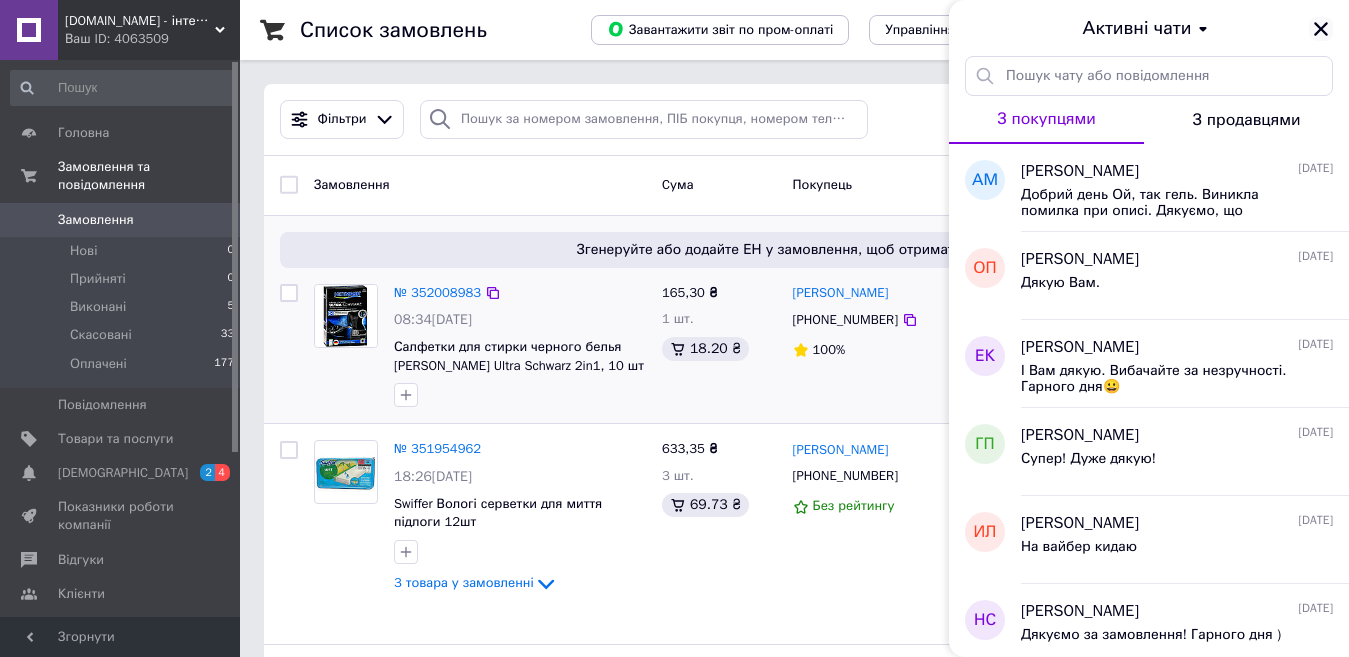 click at bounding box center (1321, 29) 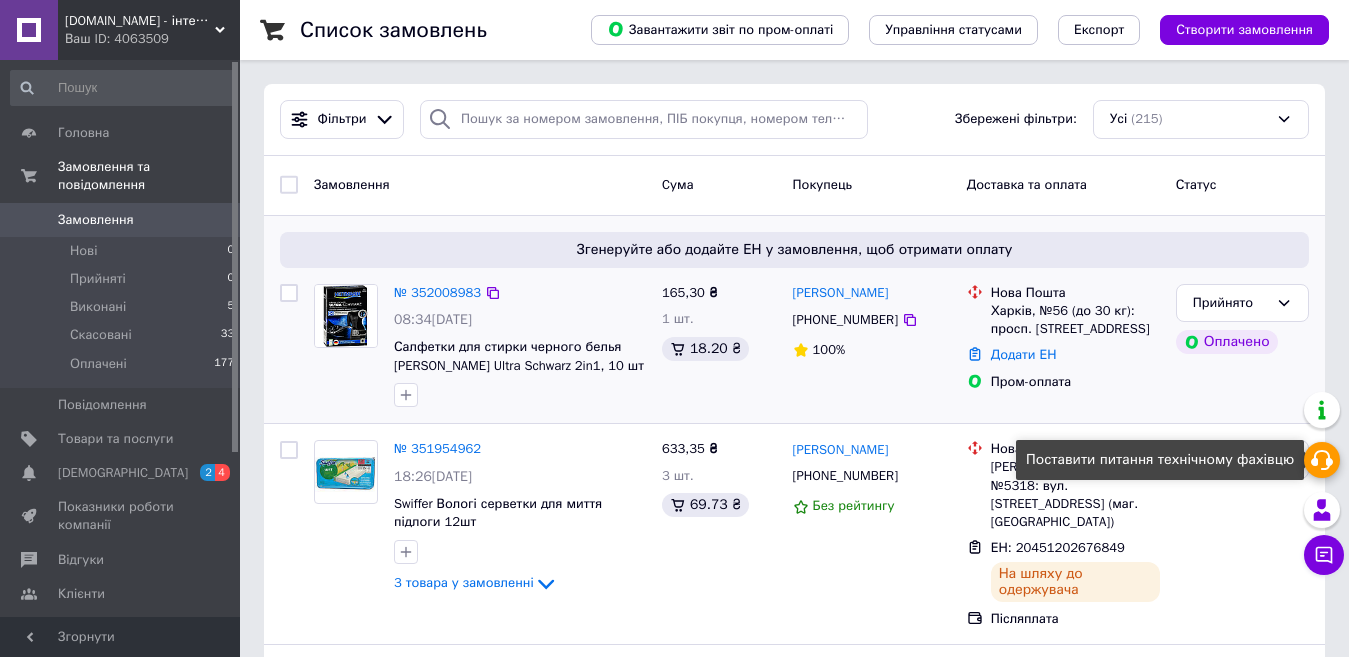 click at bounding box center (1322, 460) 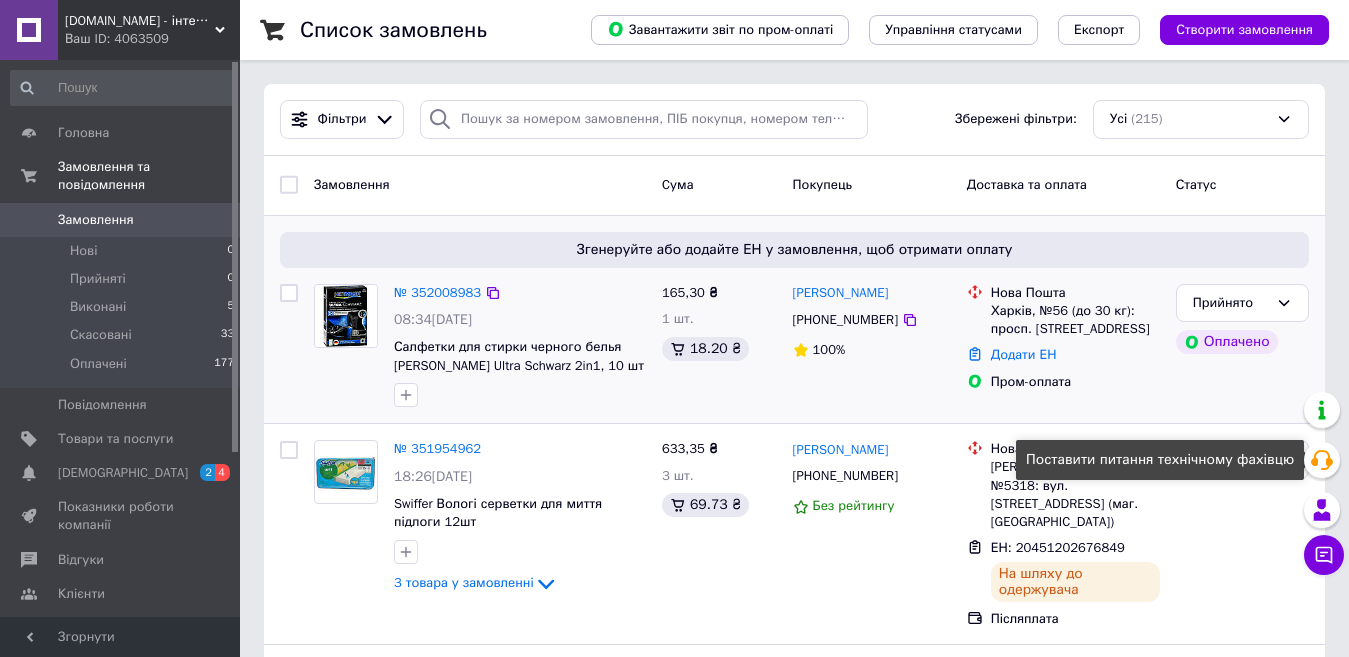 click on "Замовлення Cума Покупець Доставка та оплата Статус" at bounding box center (794, 186) 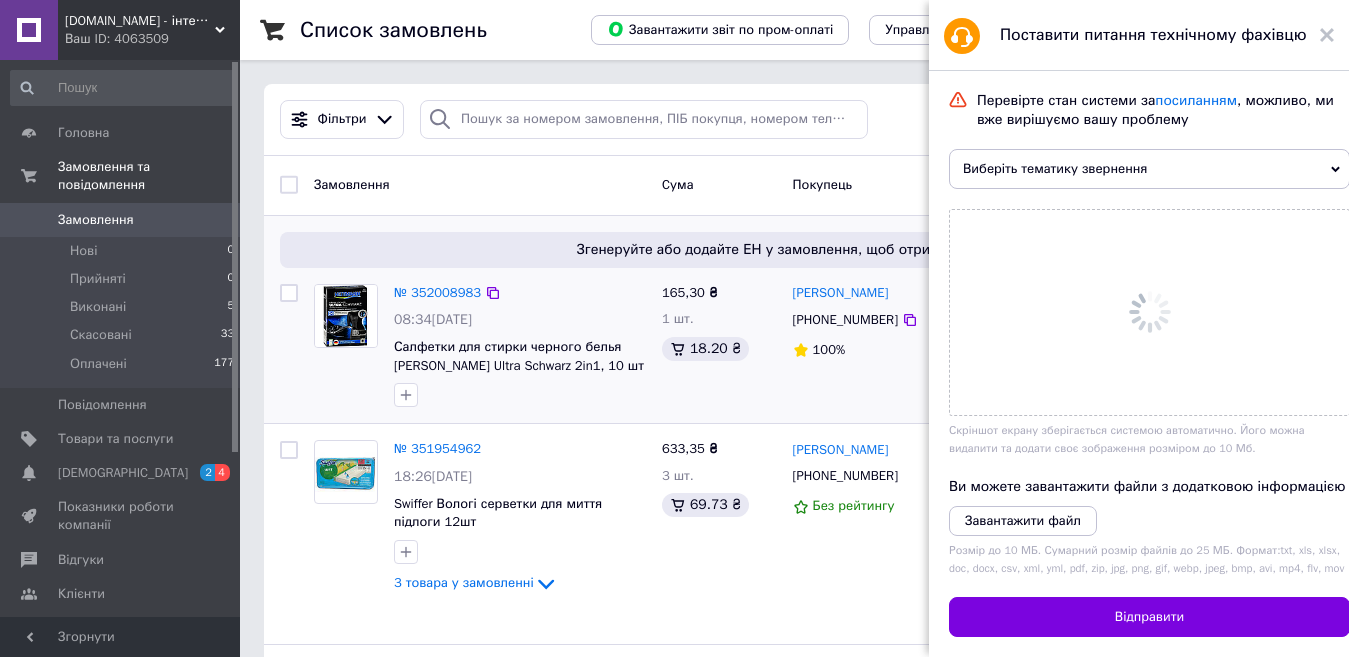 click at bounding box center (1327, 35) 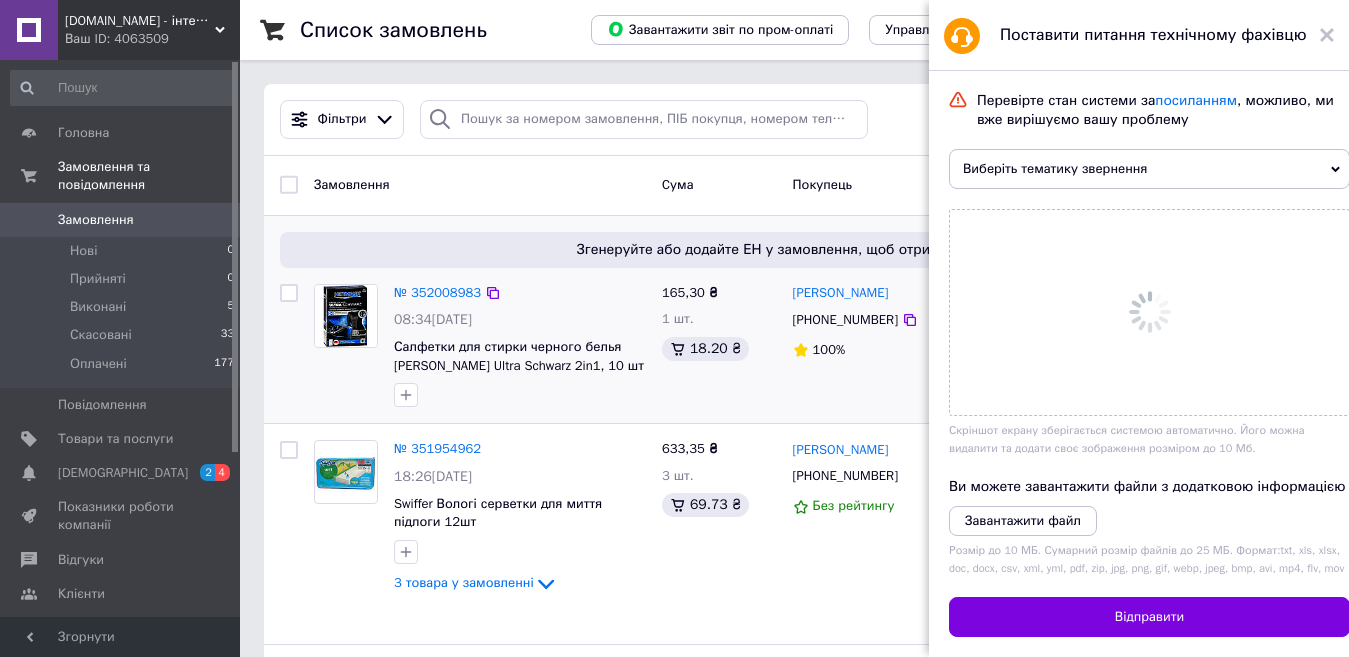 click on "Список замовлень   Завантажити звіт по пром-оплаті Управління статусами Експорт Створити замовлення" at bounding box center (794, 30) 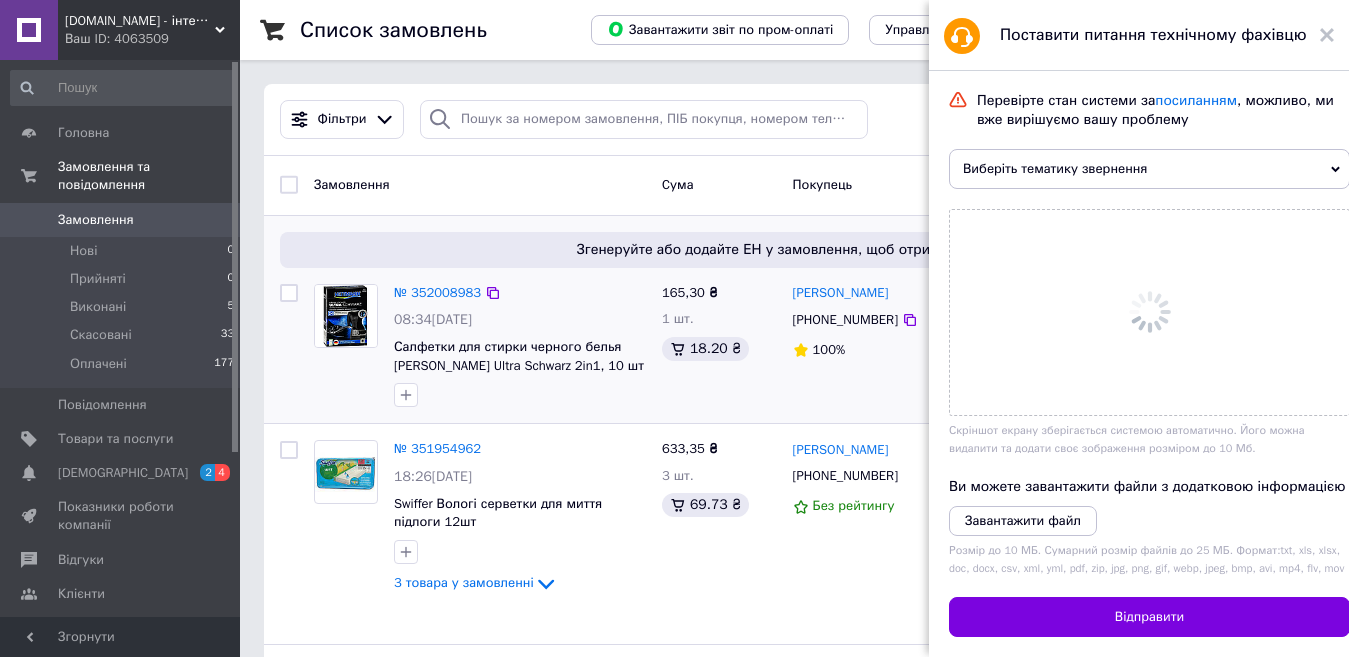 click on "Список замовлень   Завантажити звіт по пром-оплаті Управління статусами Експорт Створити замовлення" at bounding box center [794, 30] 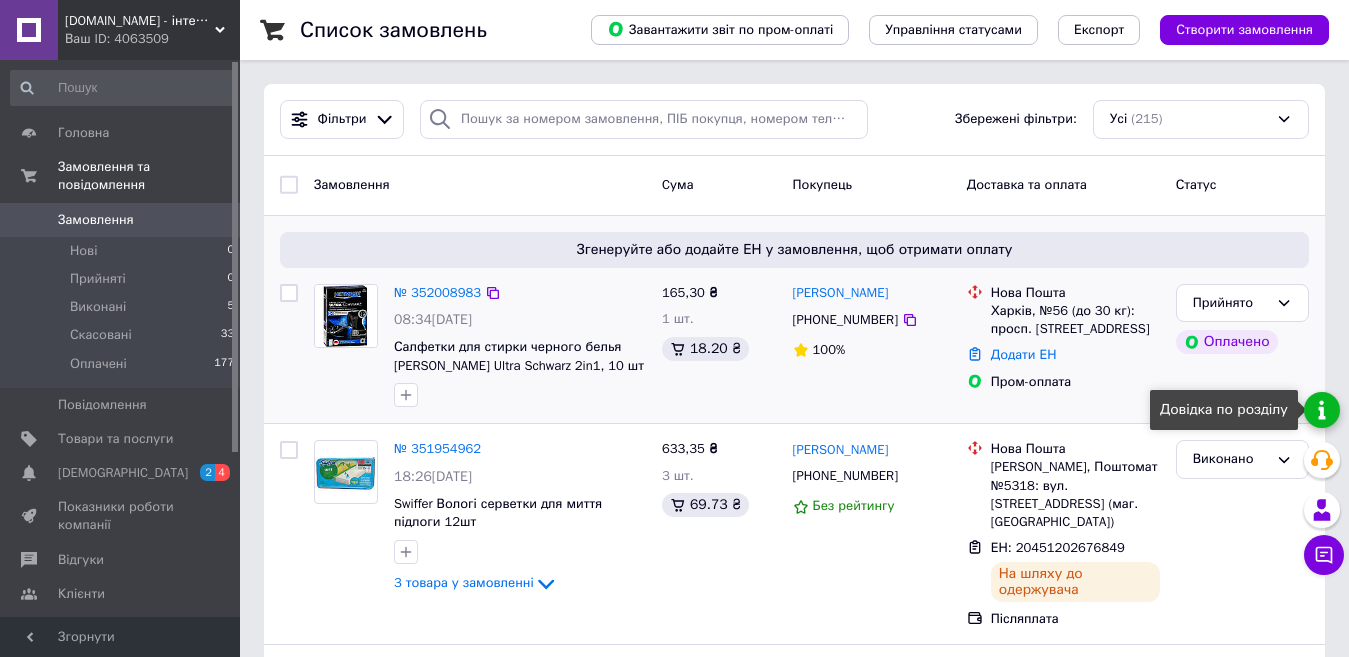 click at bounding box center [1322, 410] 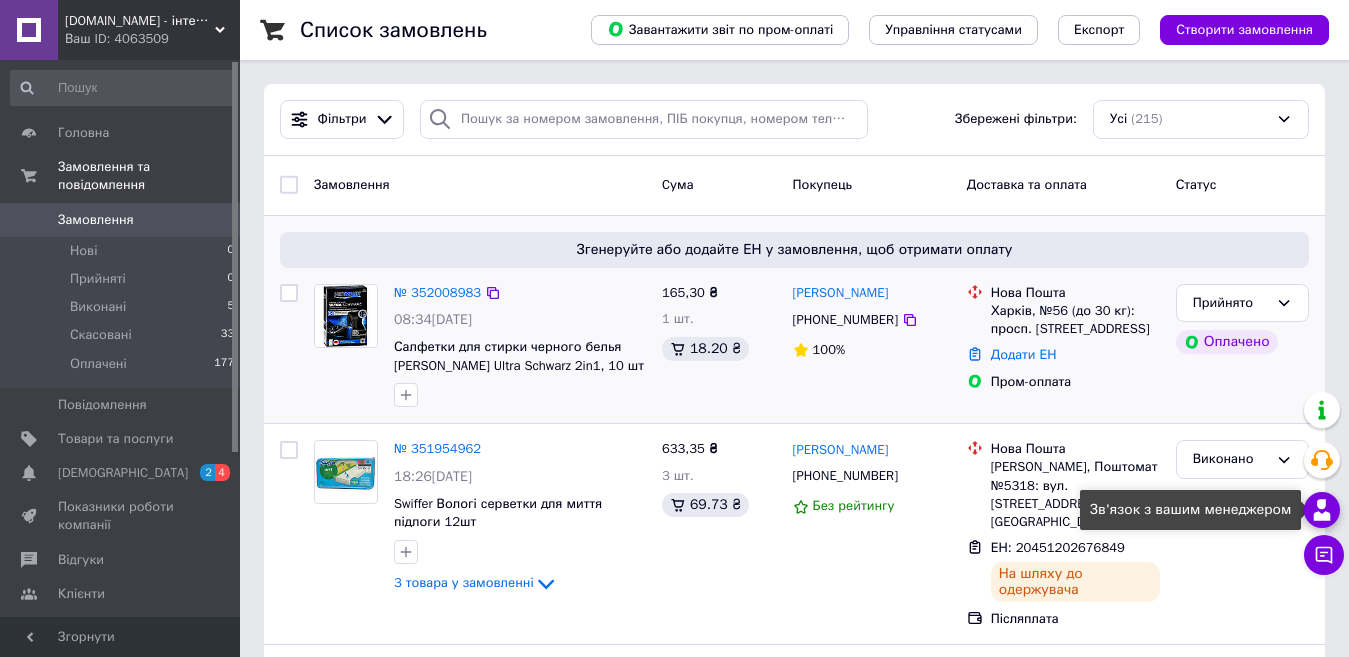 click 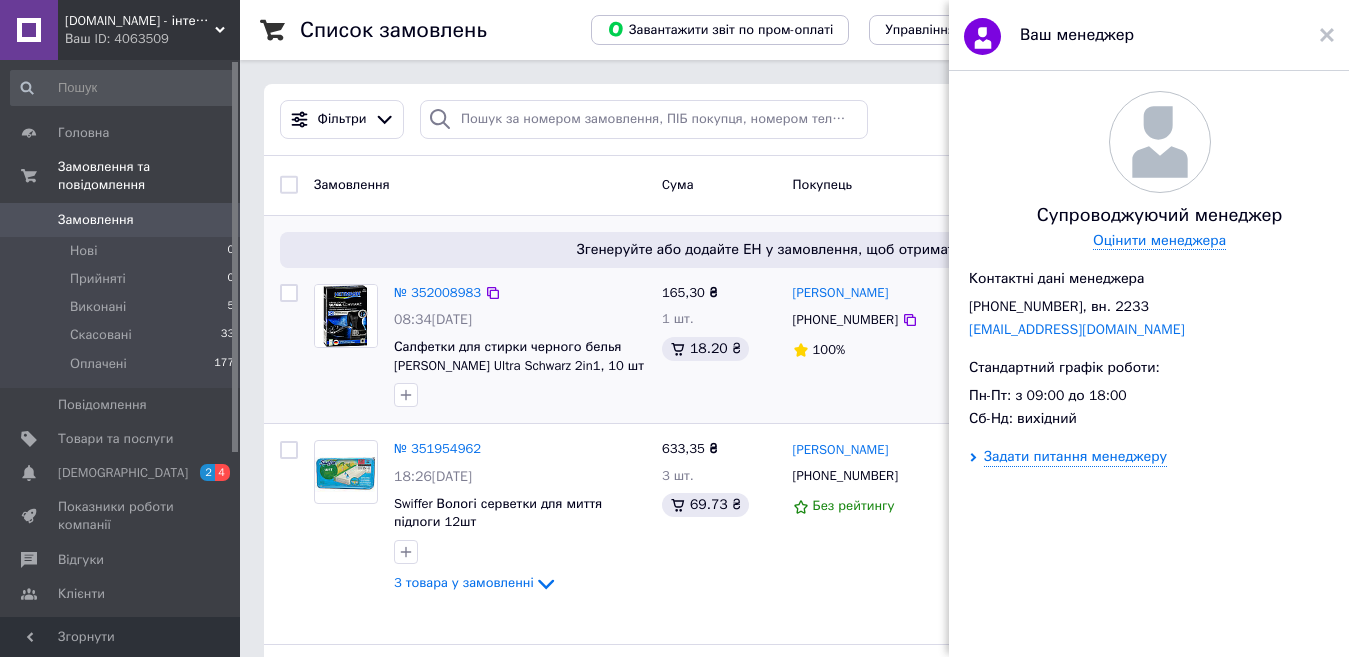 click on "Ваш менеджер" at bounding box center [1149, 35] 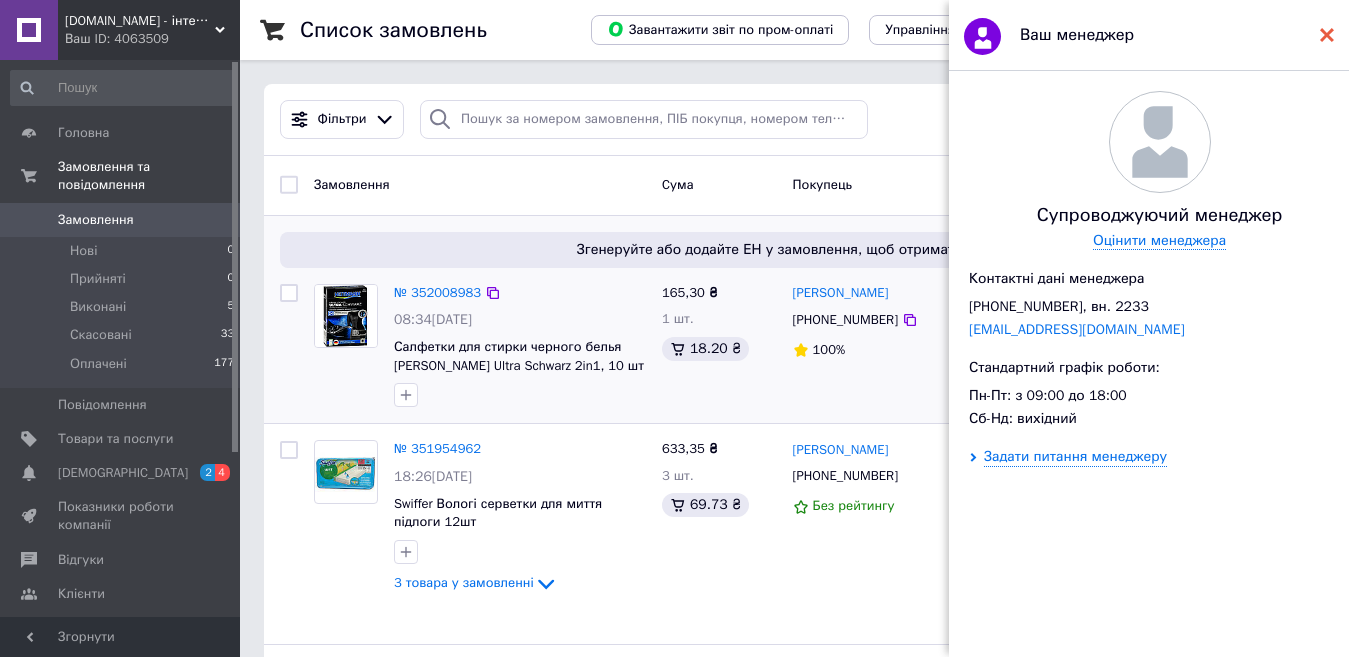 click 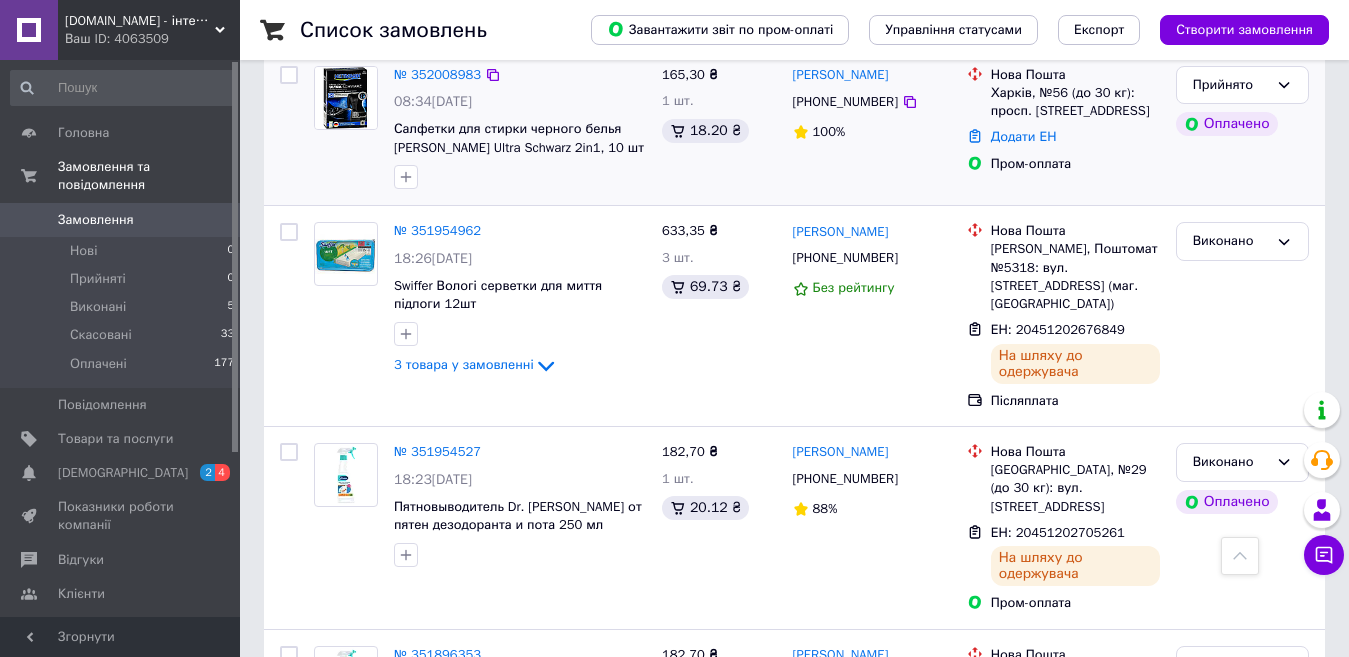 scroll, scrollTop: 91, scrollLeft: 0, axis: vertical 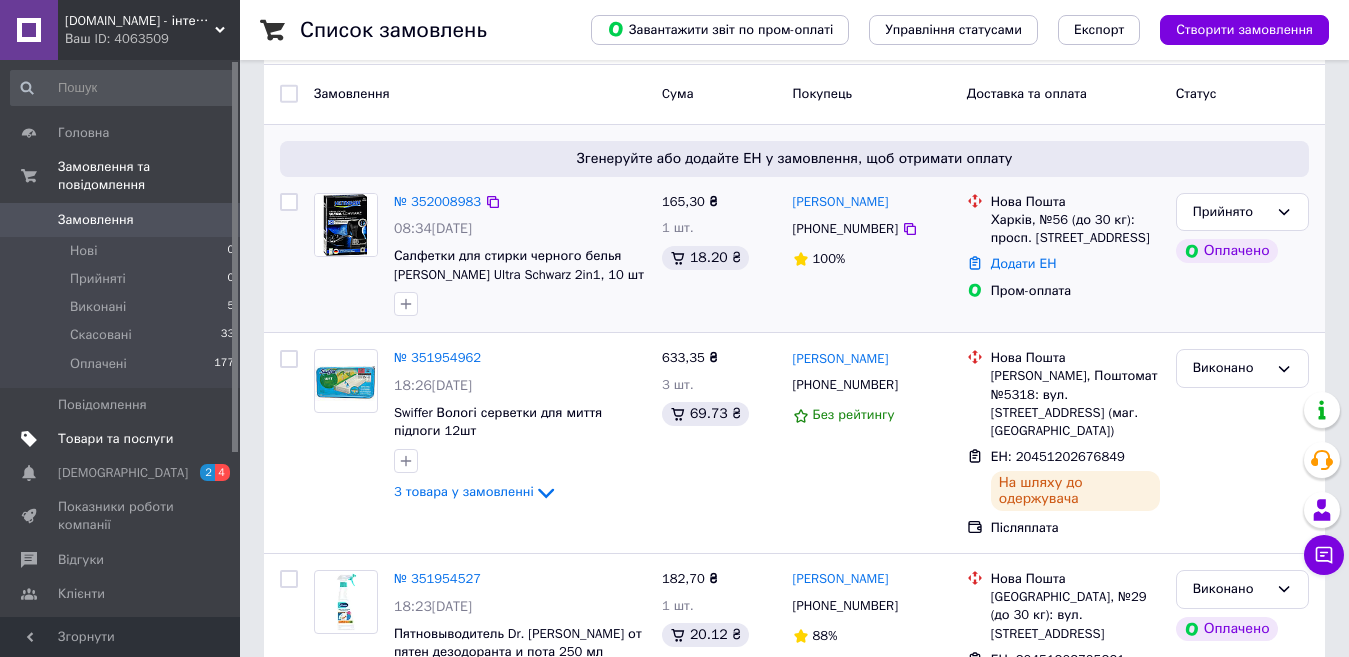 click on "Товари та послуги" at bounding box center (123, 439) 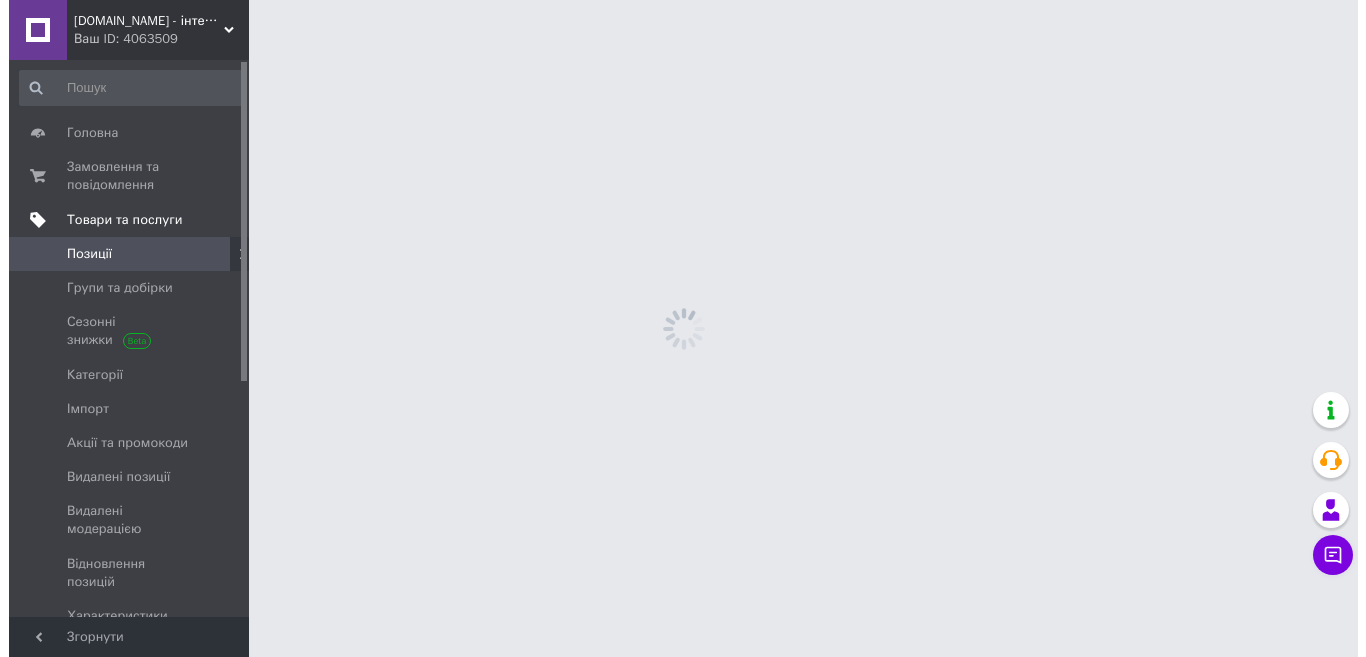 scroll, scrollTop: 0, scrollLeft: 0, axis: both 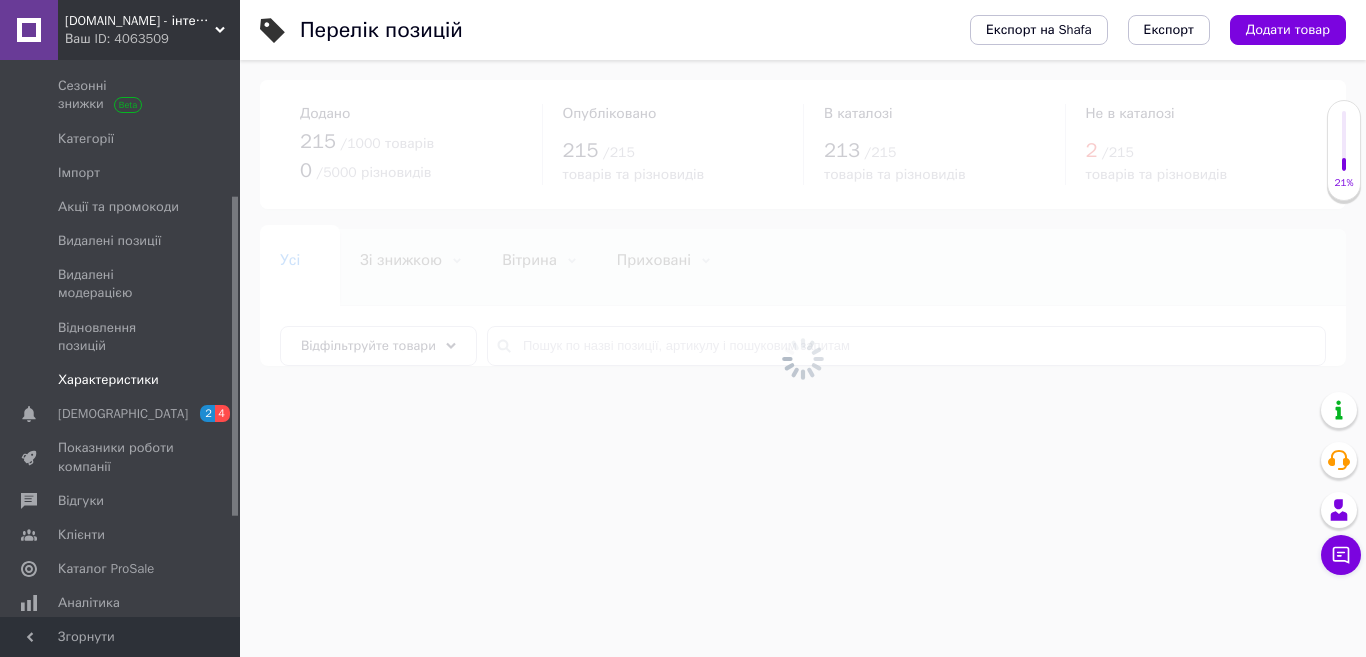 drag, startPoint x: 236, startPoint y: 330, endPoint x: 226, endPoint y: 424, distance: 94.53042 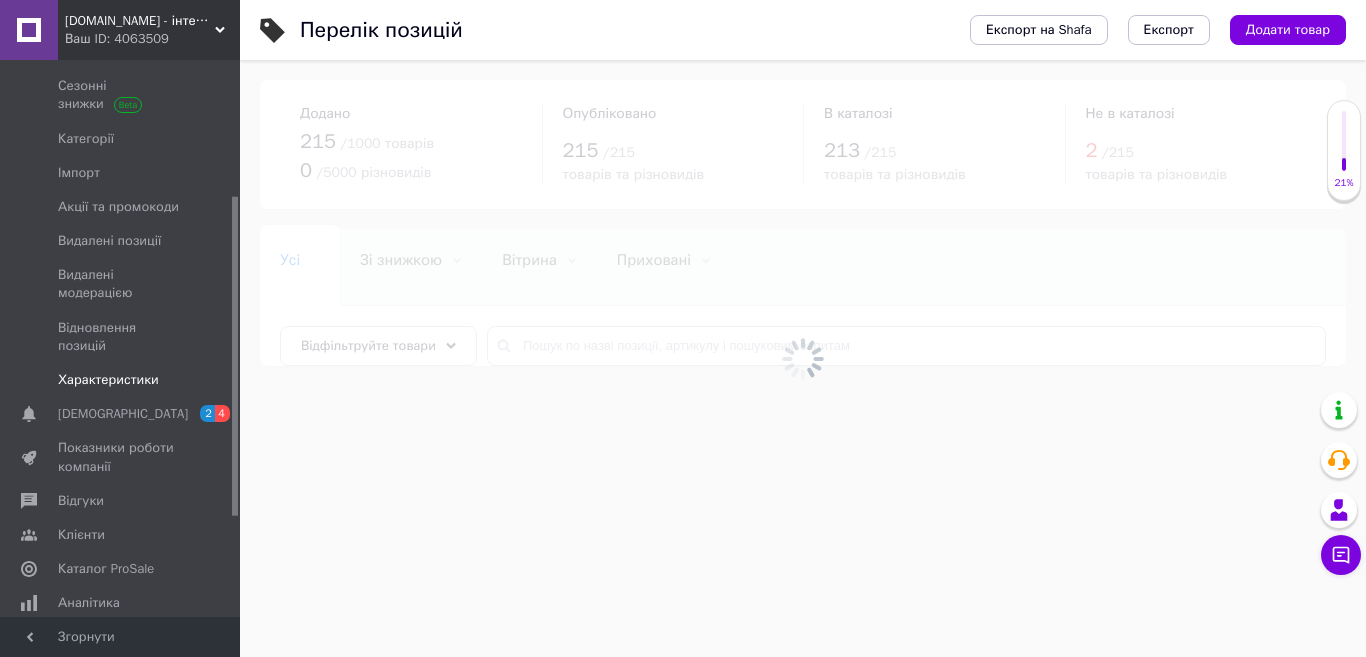 click on "Головна Замовлення та повідомлення 0 0 Товари та послуги Позиції Групи та добірки Сезонні знижки Категорії Імпорт Акції та промокоди Видалені позиції Видалені модерацією Відновлення позицій Характеристики Сповіщення 2 4 Показники роботи компанії Відгуки Клієнти Каталог ProSale Аналітика Управління сайтом Гаманець компанії [PERSON_NAME] Тарифи та рахунки Prom мікс 1 000" at bounding box center (120, 338) 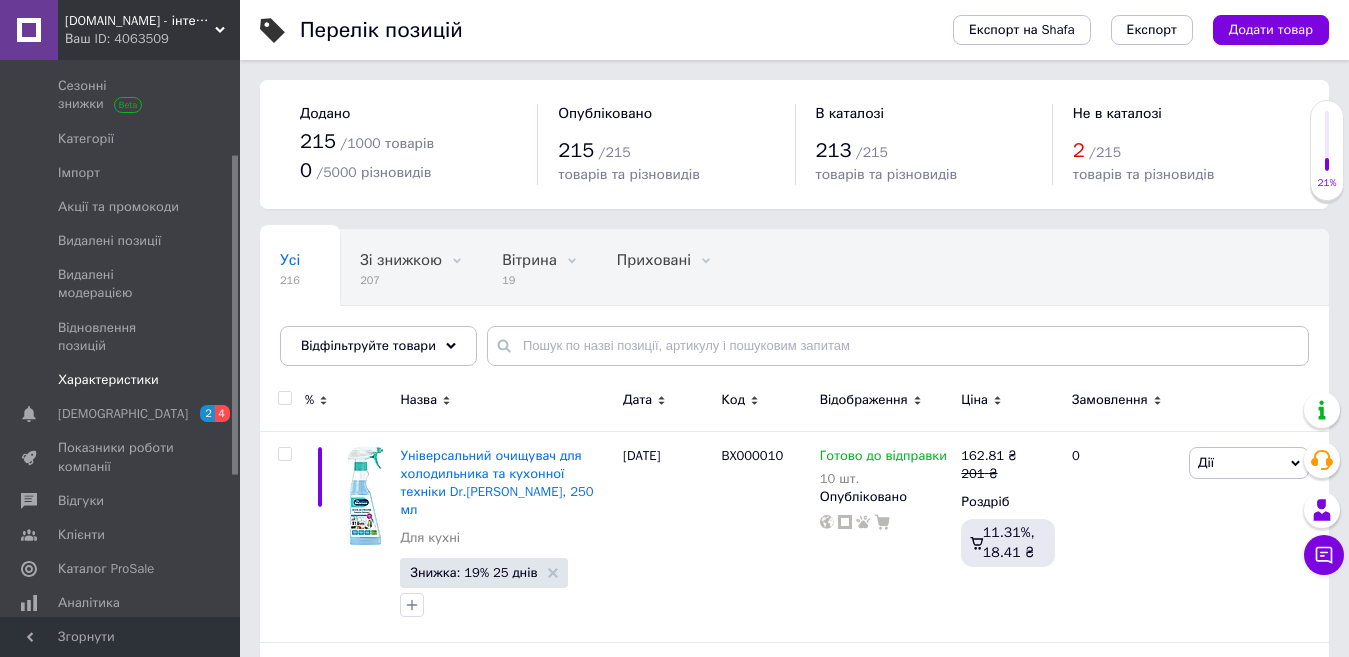scroll, scrollTop: 164, scrollLeft: 0, axis: vertical 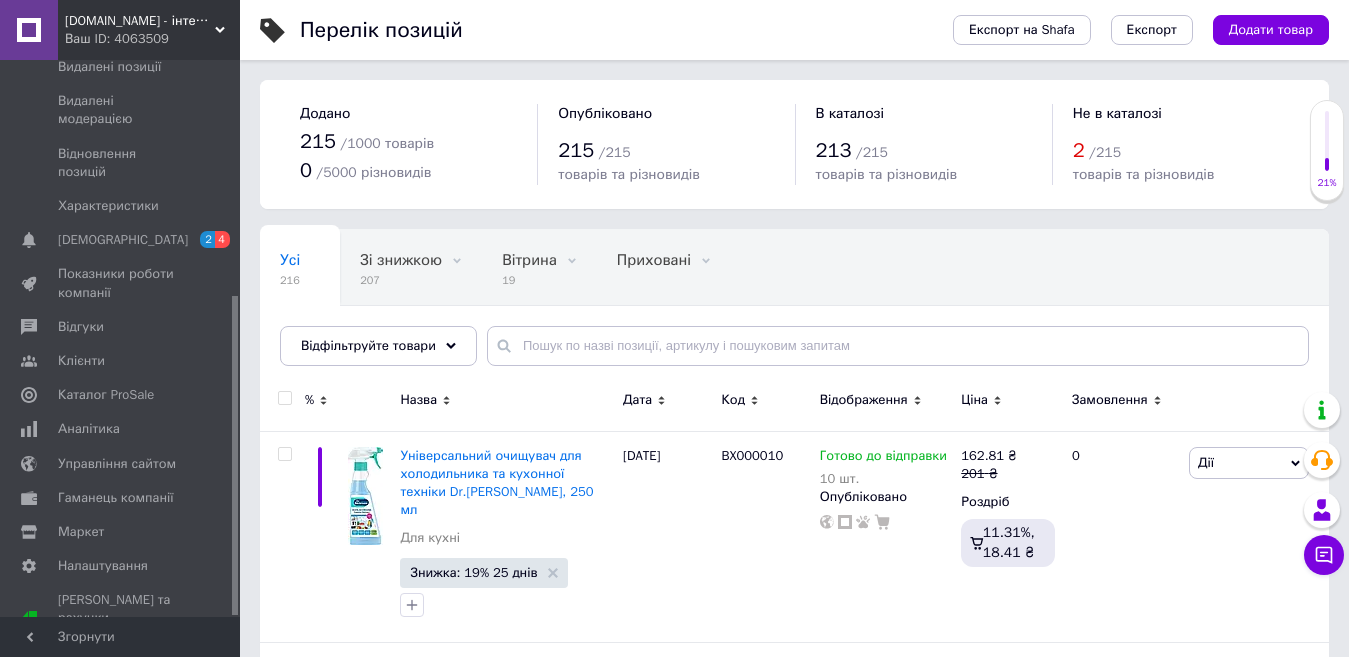 drag, startPoint x: 236, startPoint y: 417, endPoint x: 232, endPoint y: 603, distance: 186.043 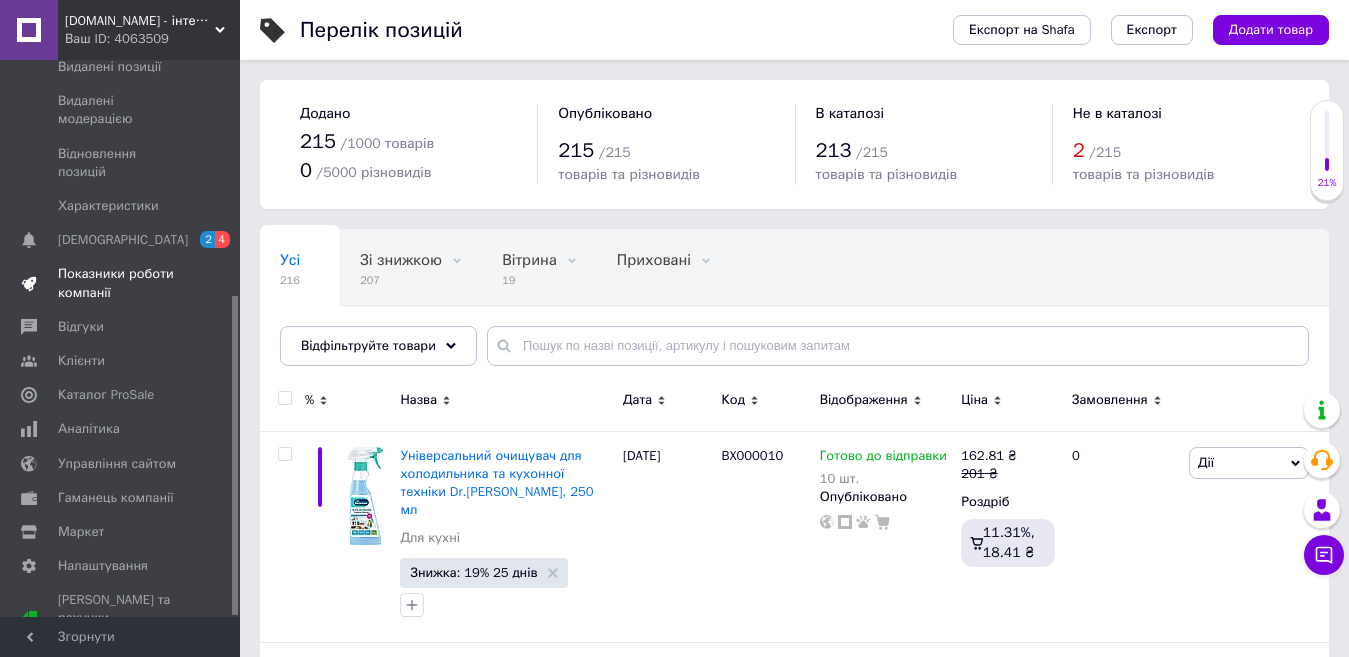 click on "Показники роботи компанії" at bounding box center (121, 283) 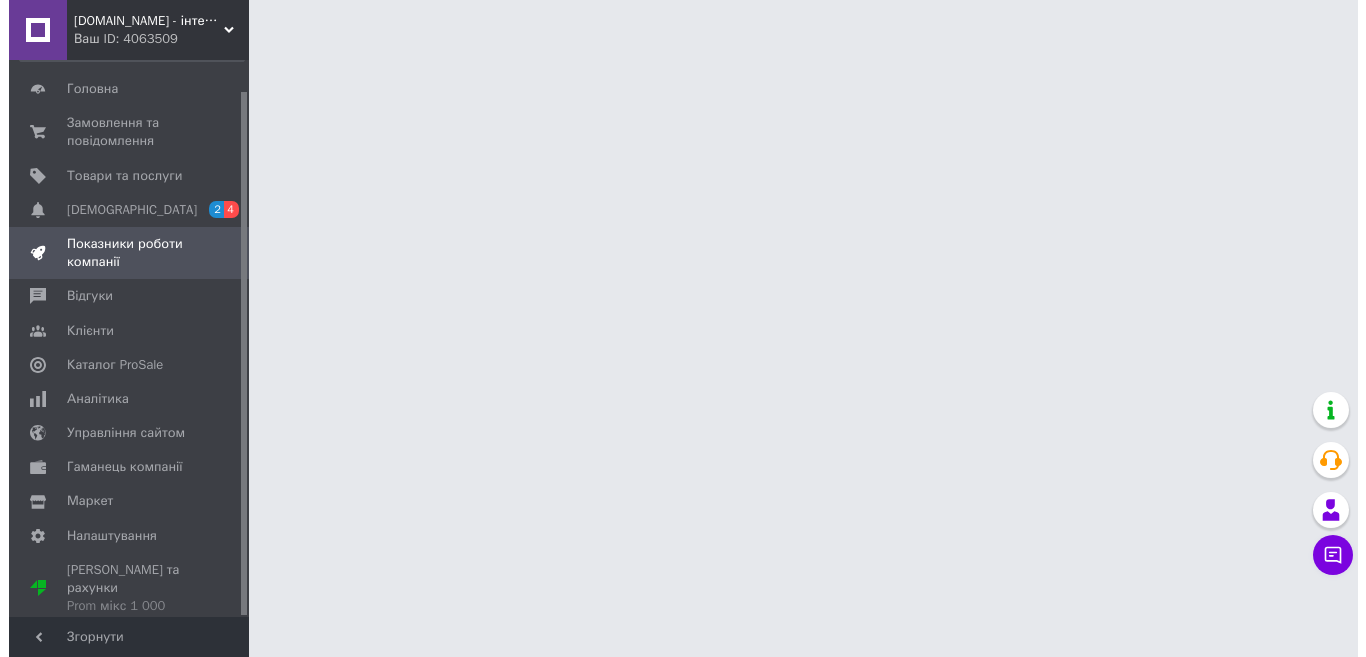 scroll, scrollTop: 32, scrollLeft: 0, axis: vertical 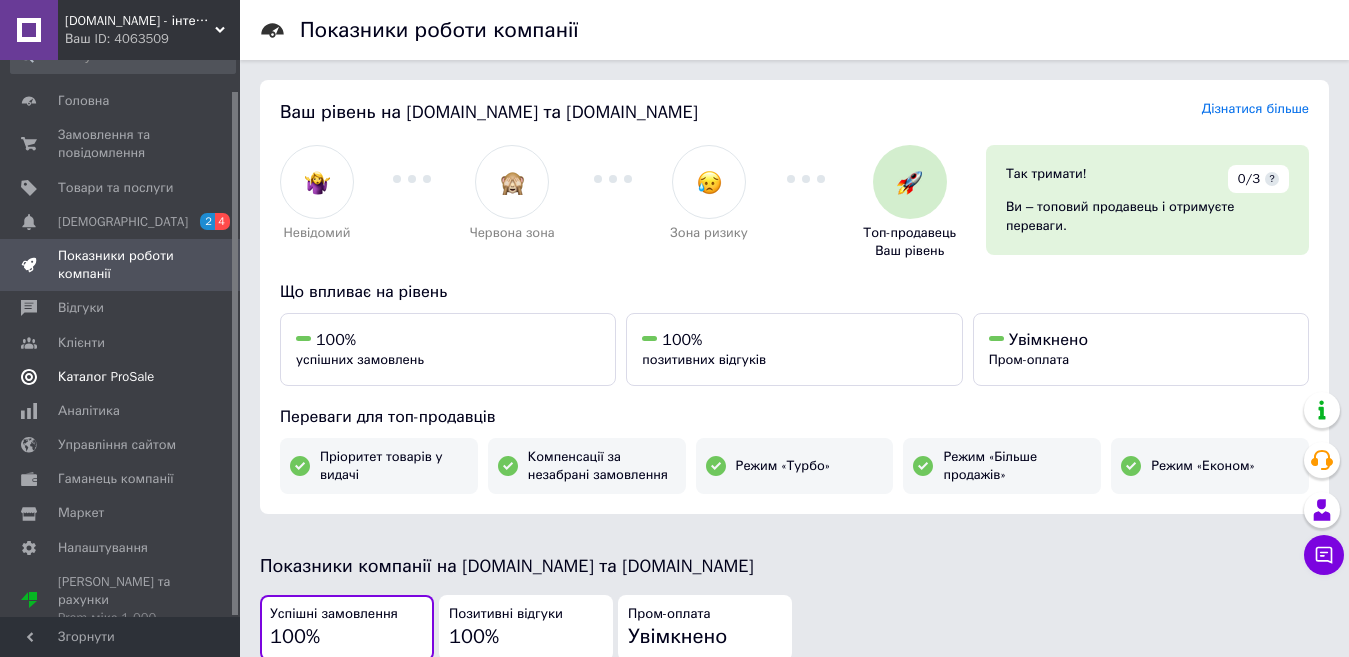 click on "Каталог ProSale" at bounding box center [106, 377] 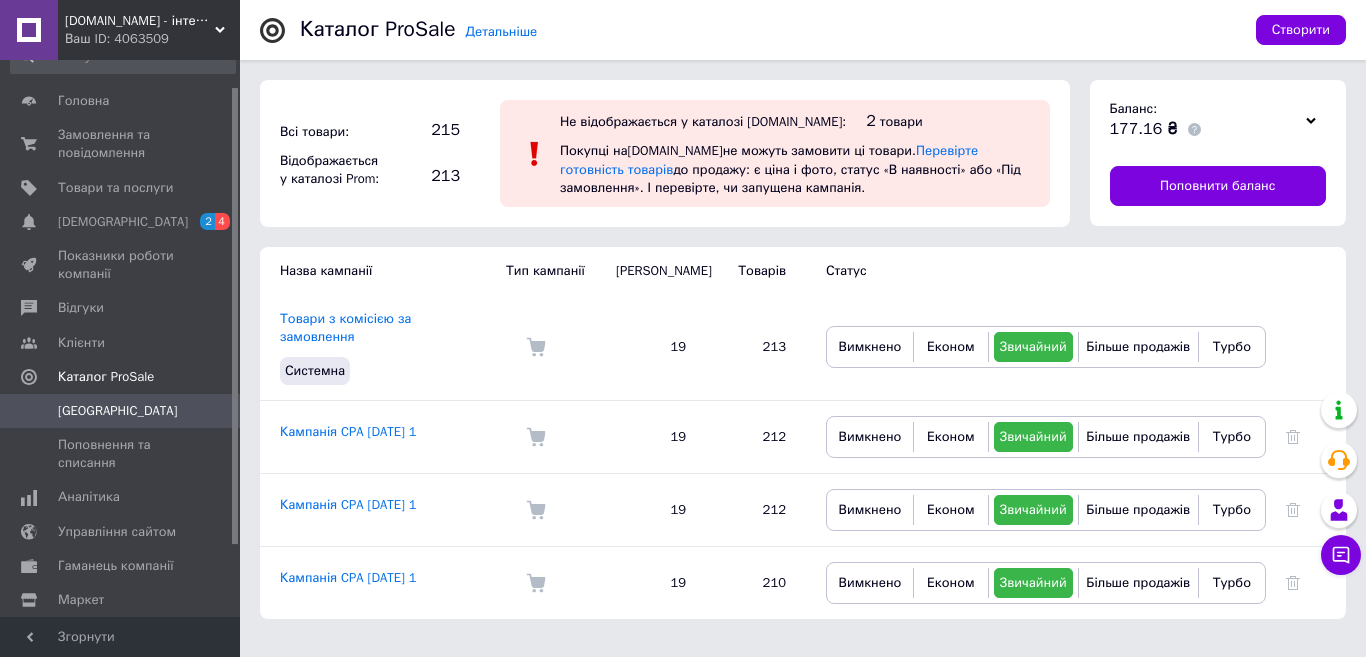 click on "Створити" at bounding box center (1291, 30) 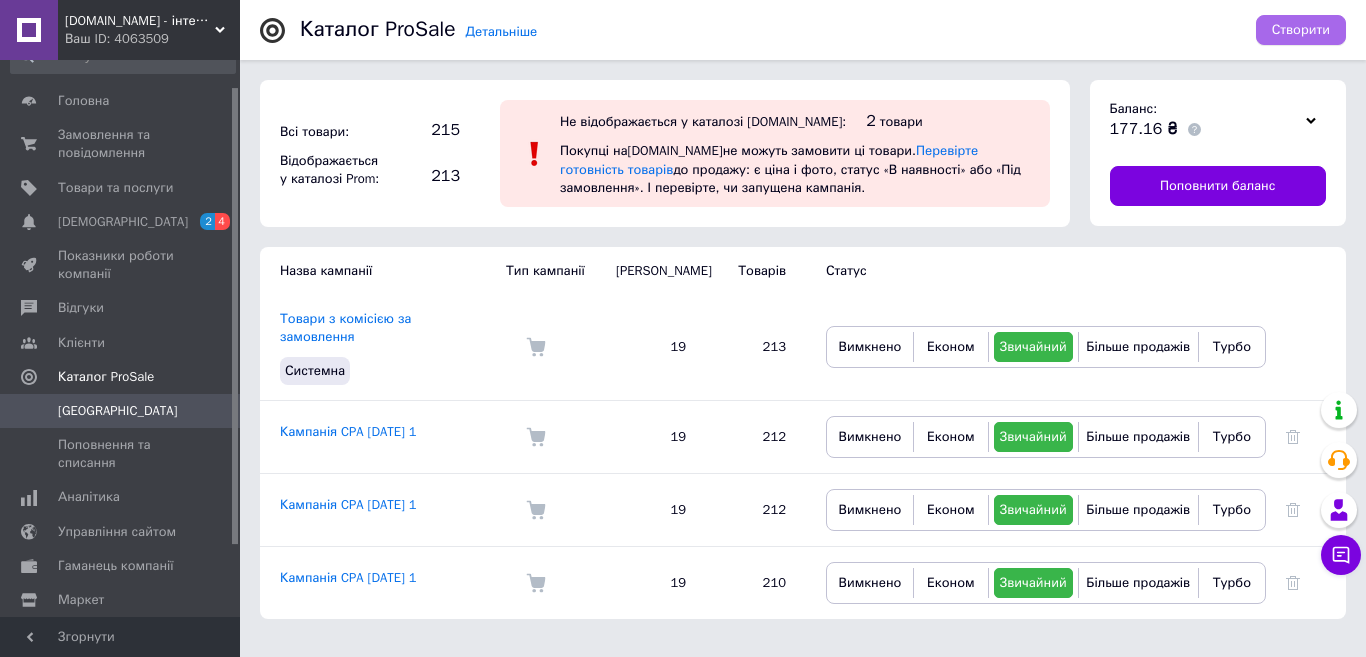 click on "Створити" at bounding box center (1301, 30) 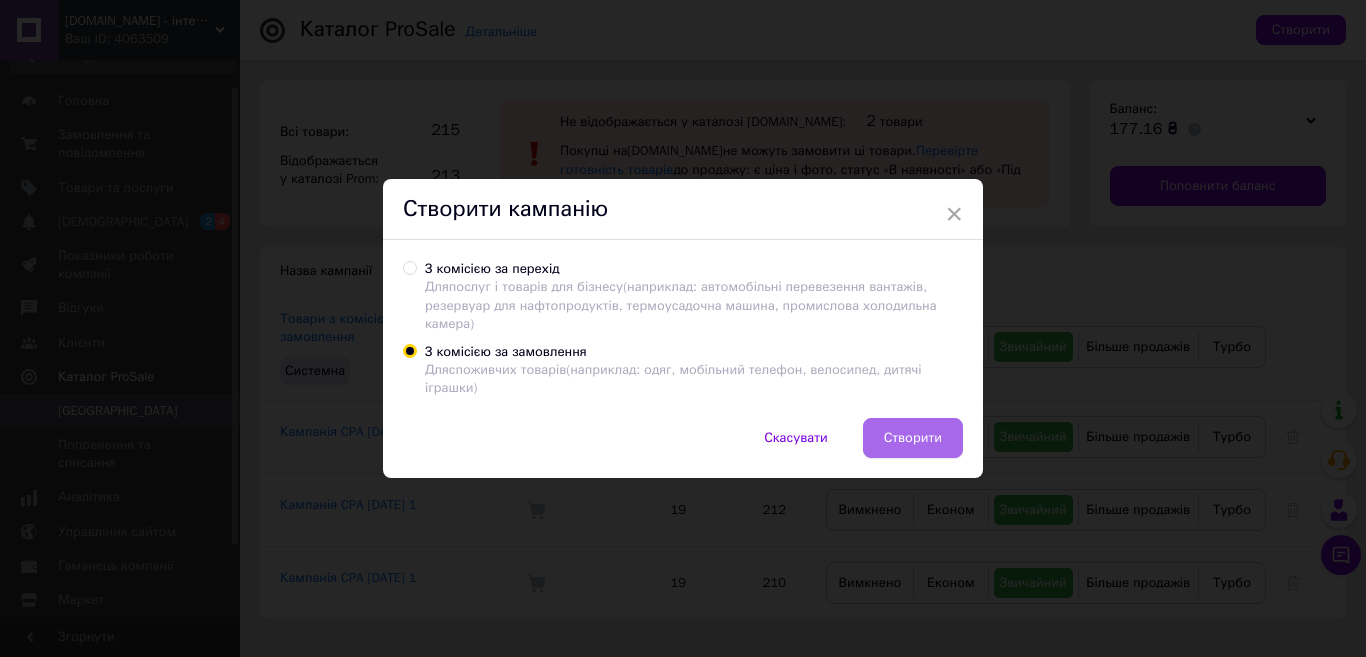 click on "Створити" at bounding box center (913, 438) 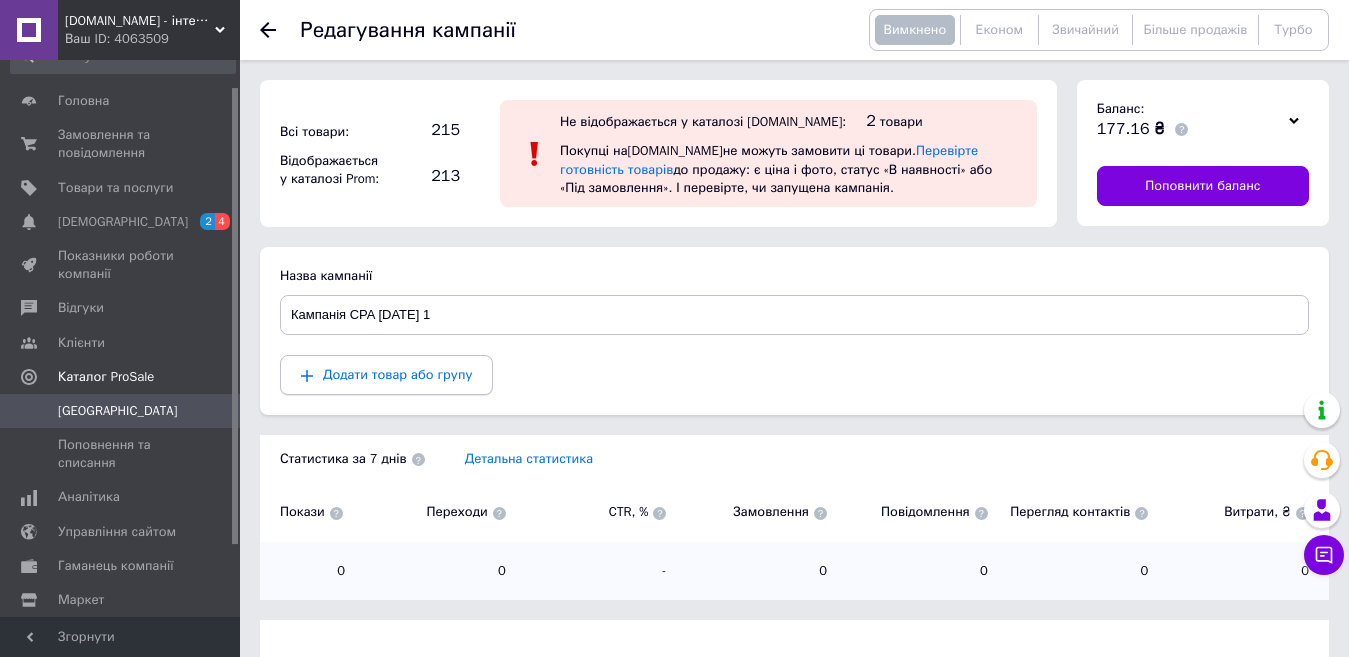 click on "Додати товар або групу" at bounding box center (397, 374) 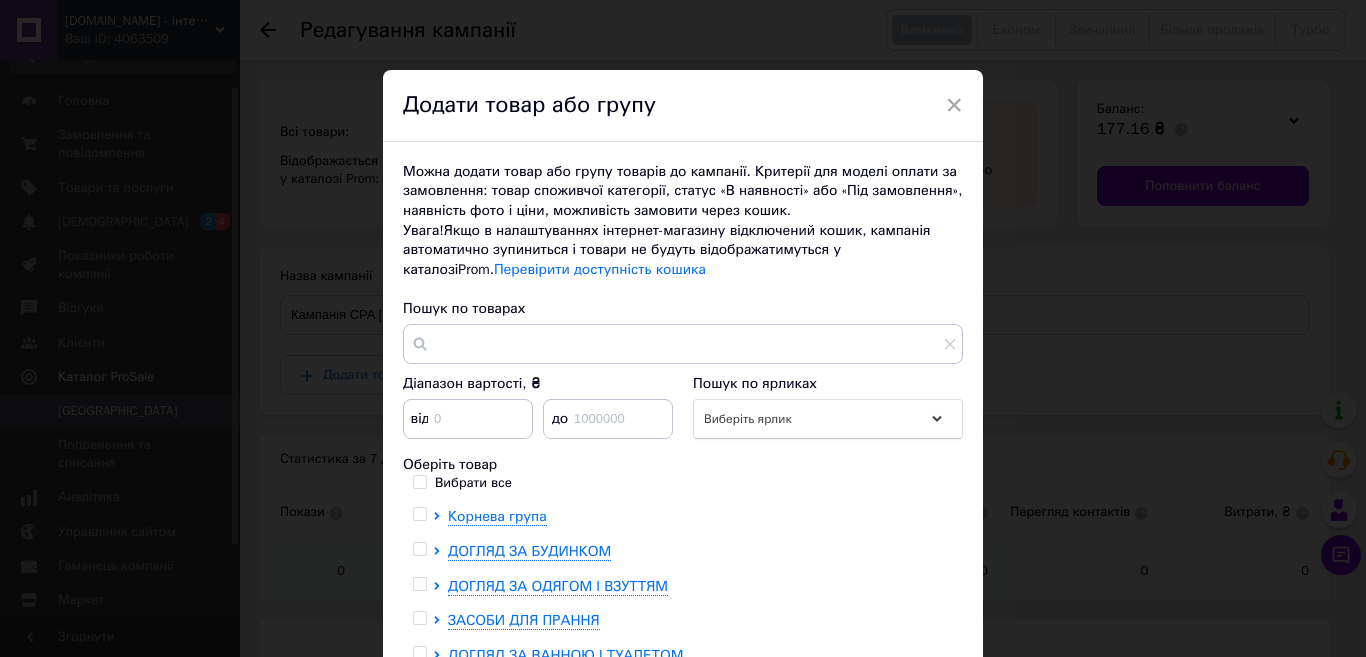 click on "Вибрати все" at bounding box center (473, 483) 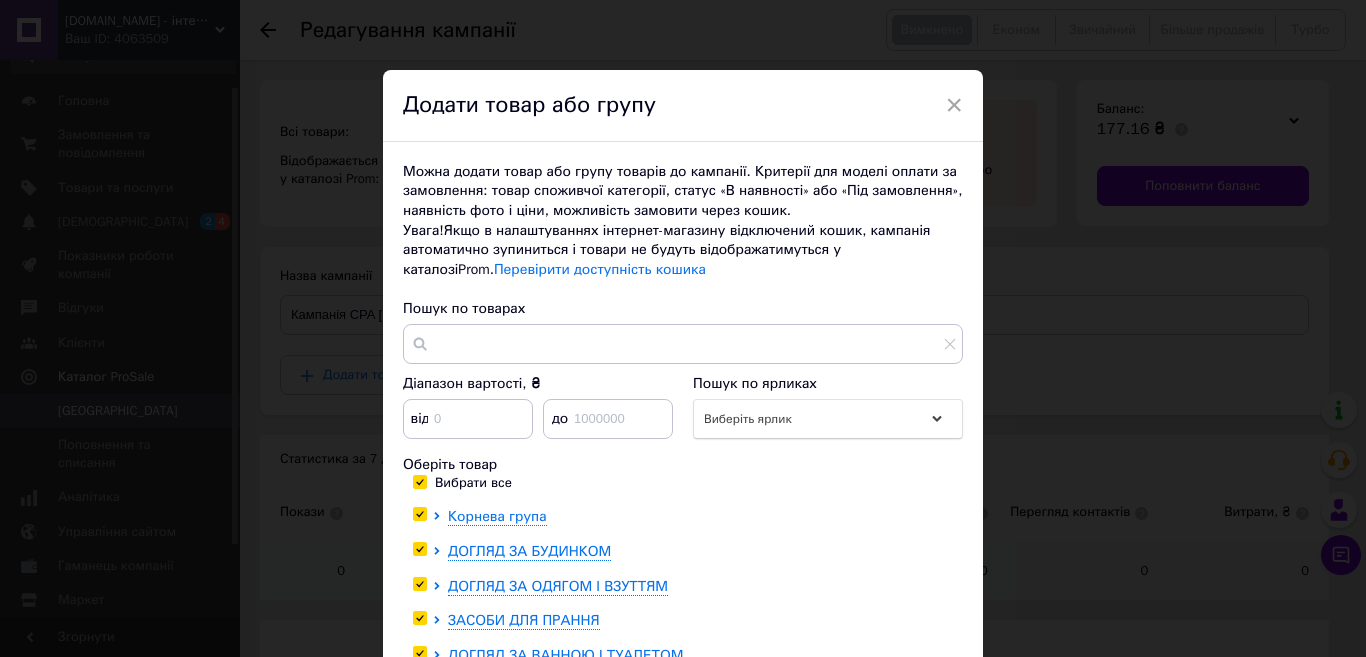 checkbox on "true" 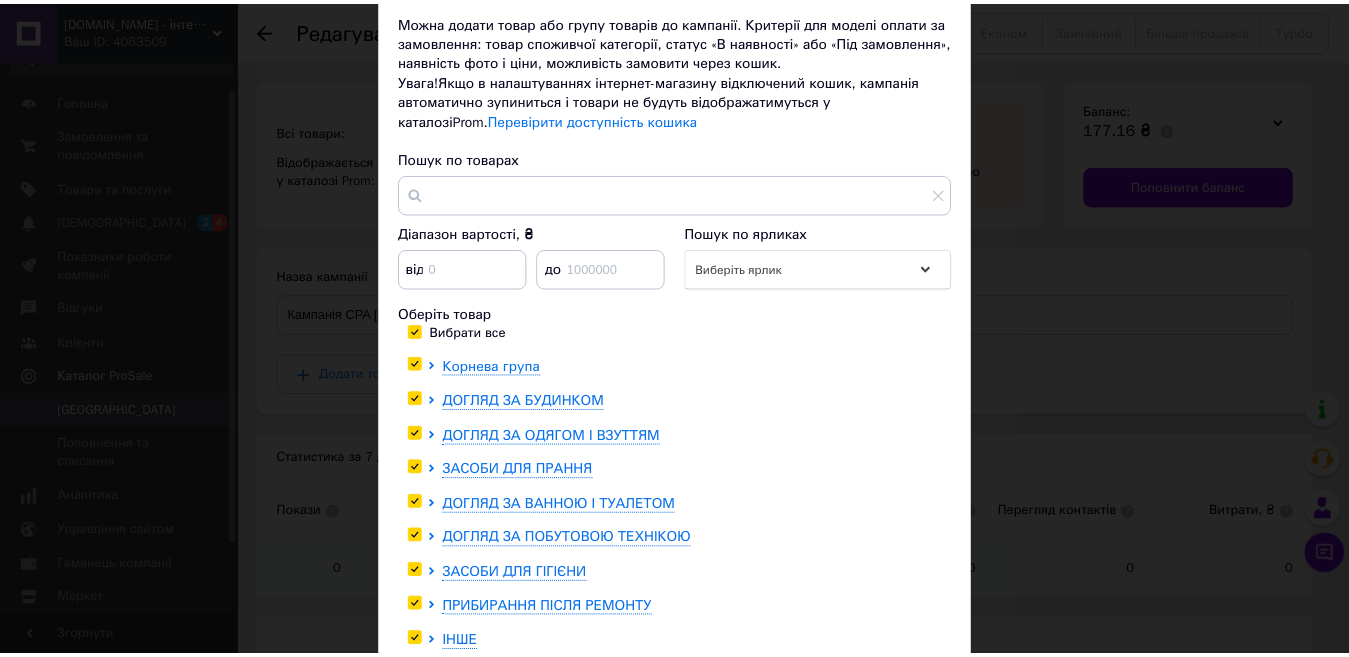 scroll, scrollTop: 331, scrollLeft: 0, axis: vertical 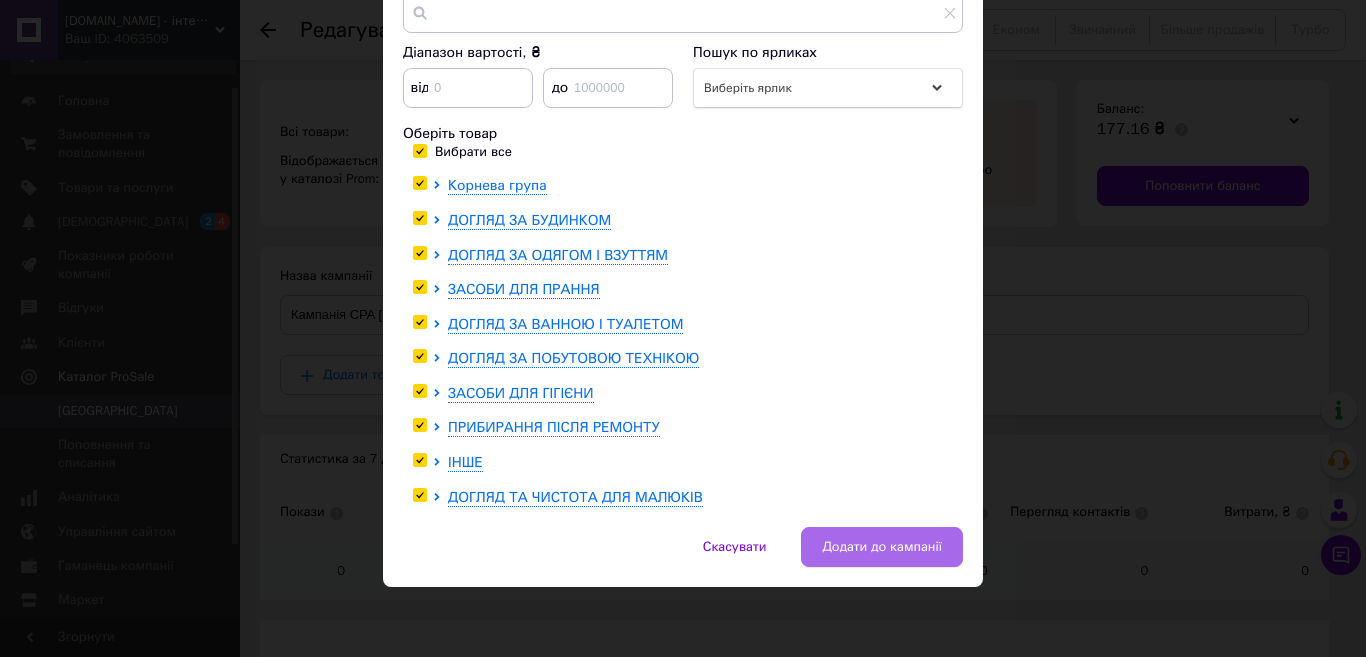click on "Додати до кампанії" at bounding box center (882, 547) 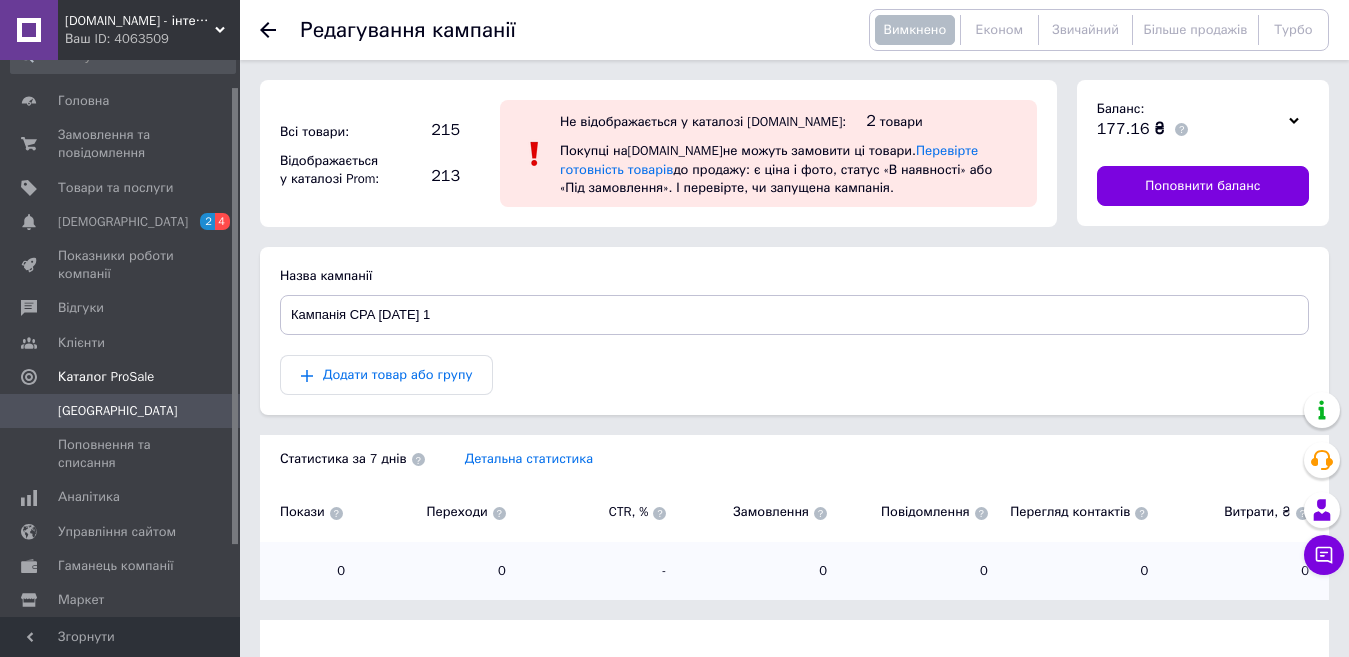 click on "Додати товар або групу" at bounding box center [794, 375] 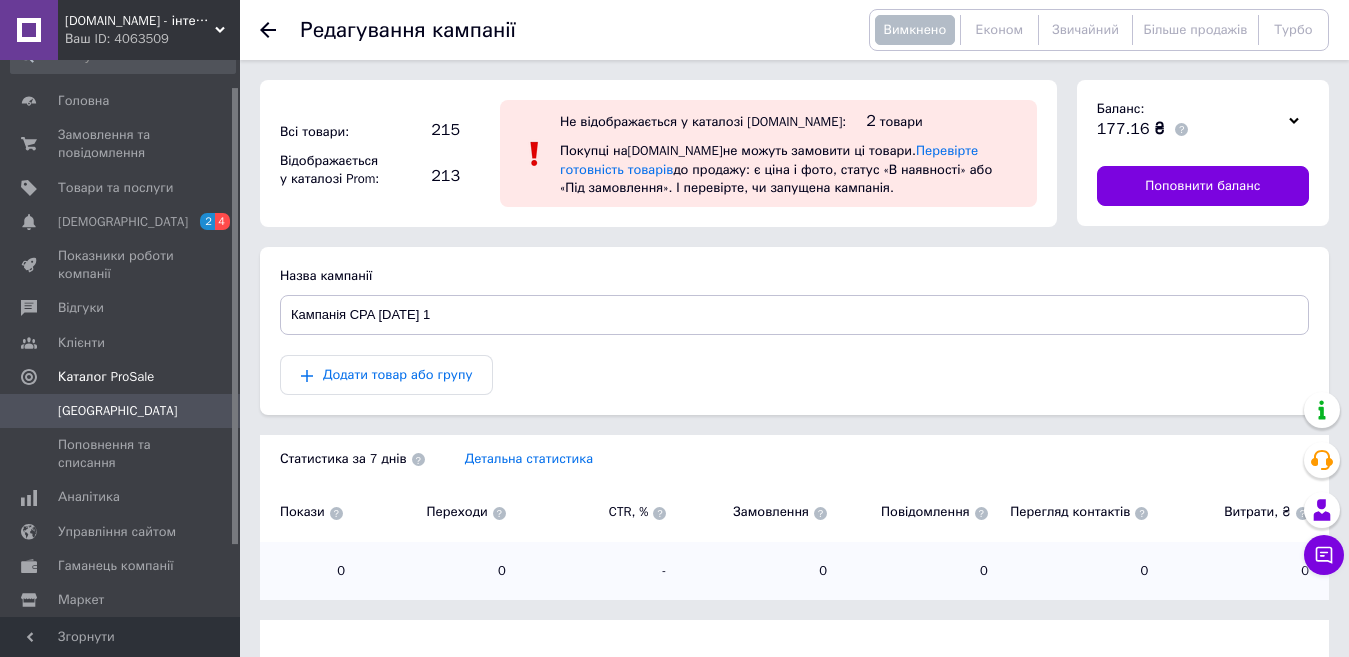 click on "Додати товар або групу" at bounding box center (794, 375) 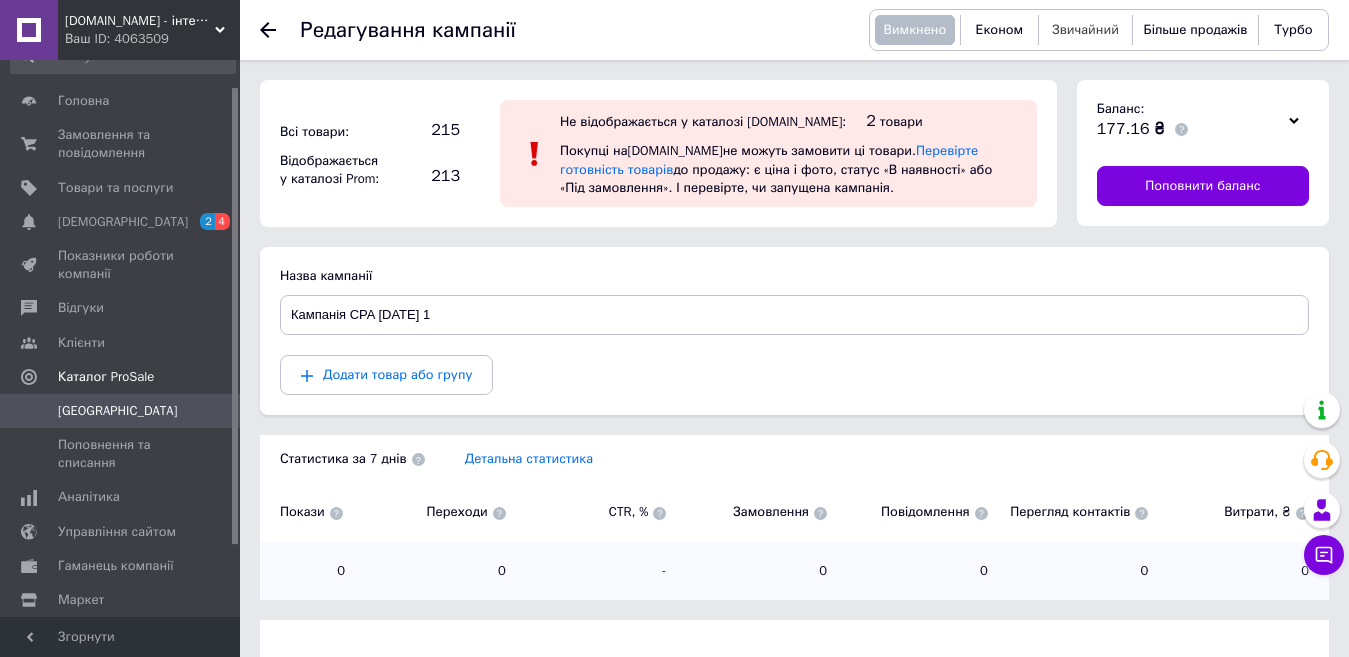 click on "Звичайний" at bounding box center (1085, 29) 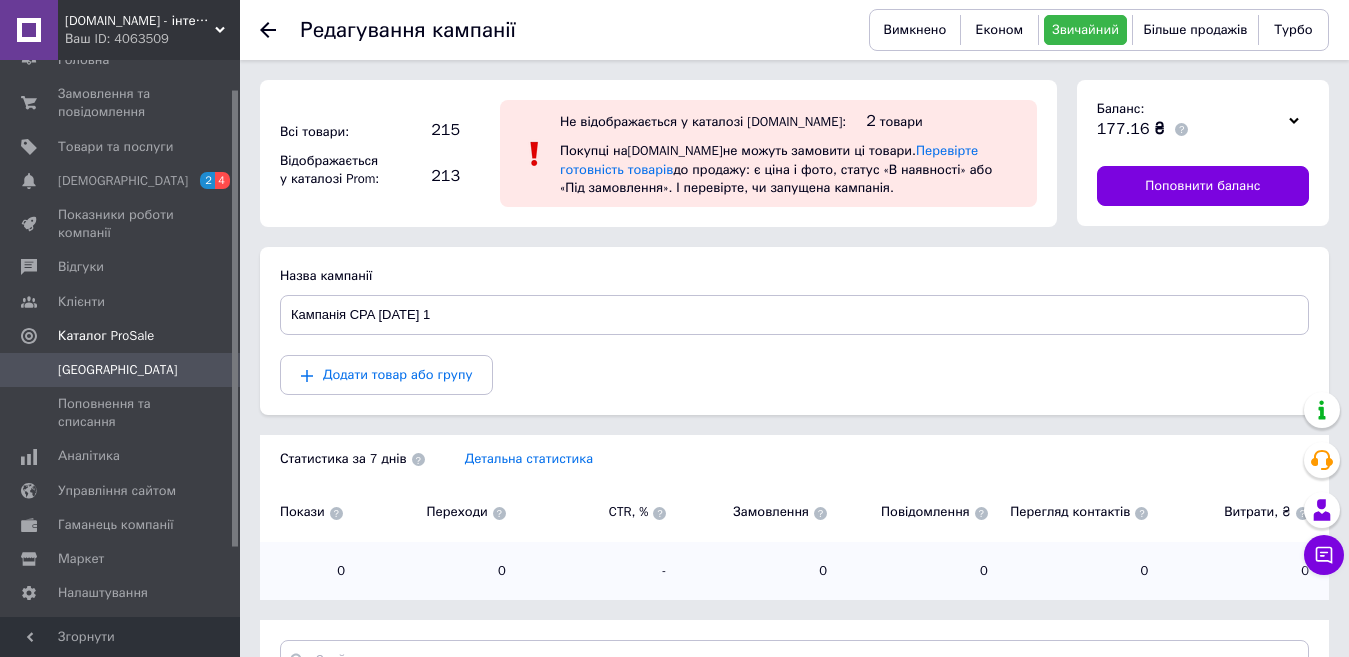 scroll, scrollTop: 119, scrollLeft: 0, axis: vertical 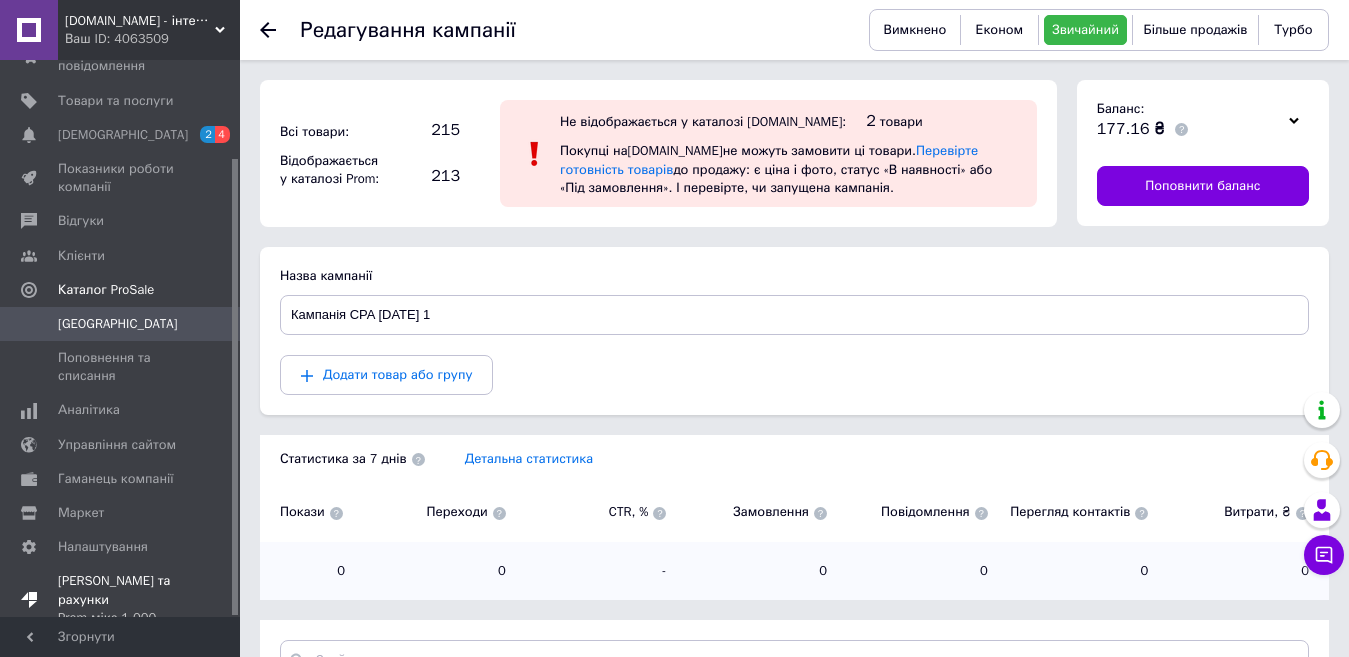 drag, startPoint x: 234, startPoint y: 150, endPoint x: 214, endPoint y: 596, distance: 446.4482 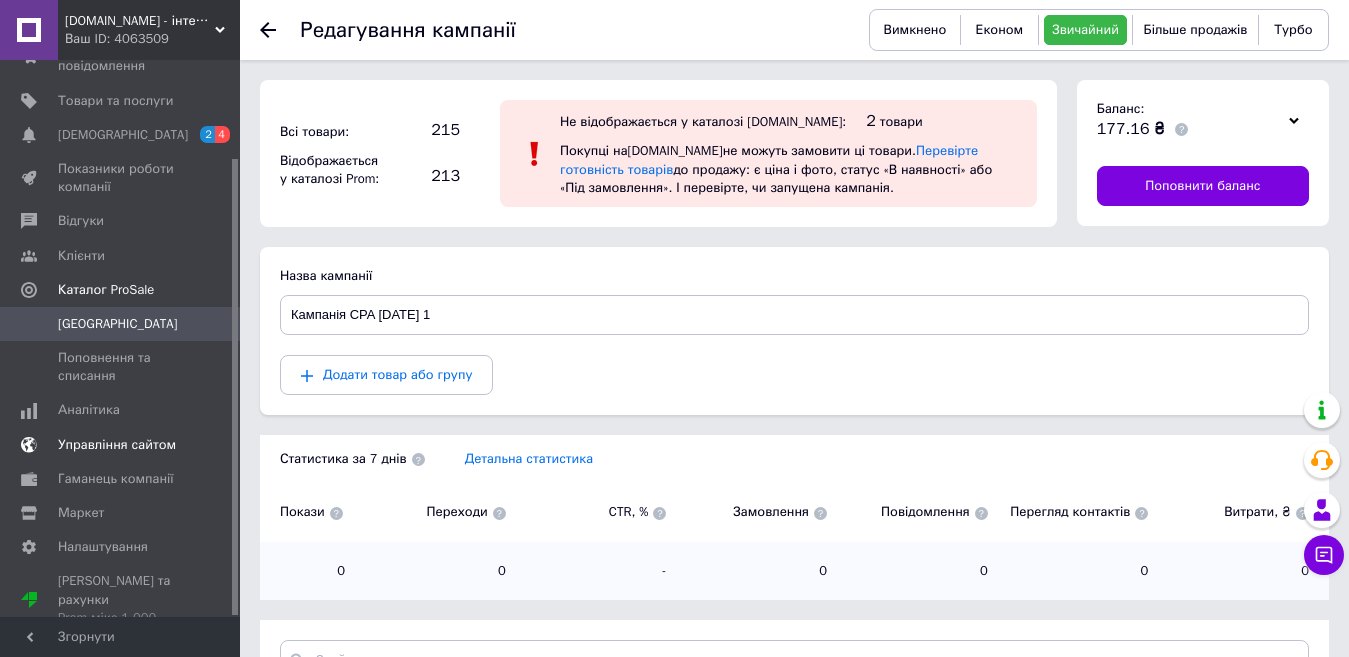 click on "Управління сайтом" at bounding box center [123, 445] 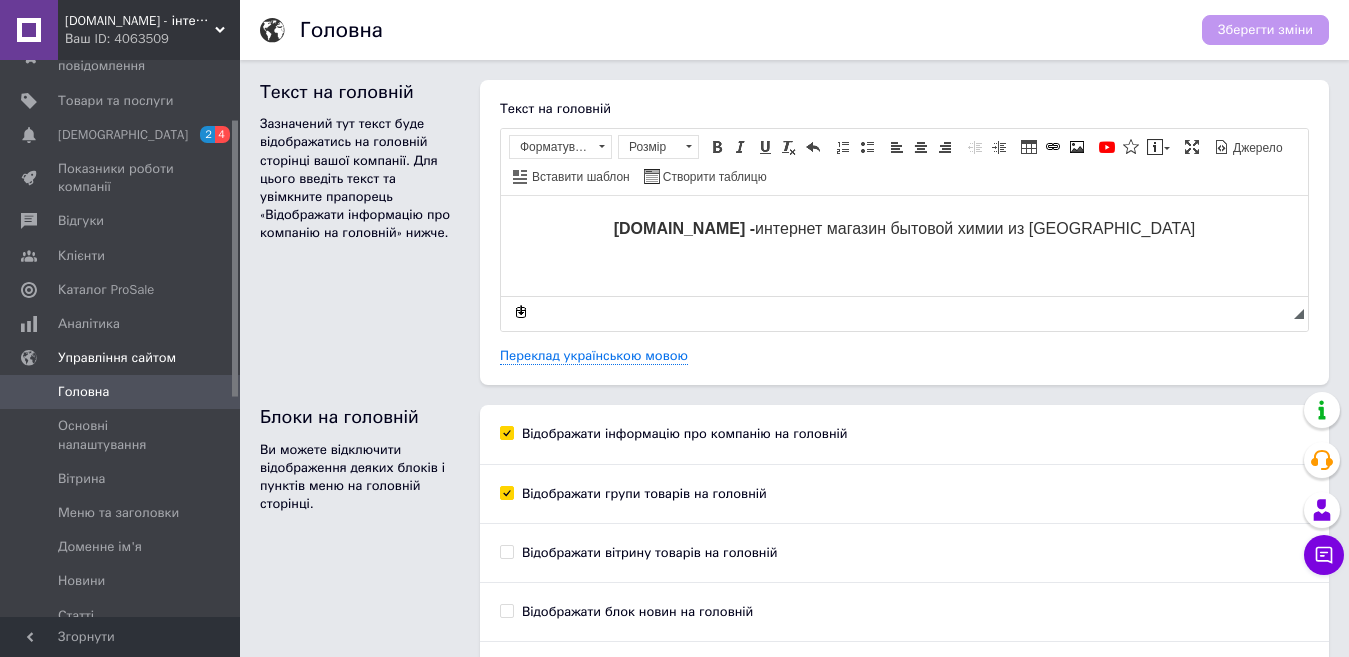 scroll, scrollTop: 0, scrollLeft: 0, axis: both 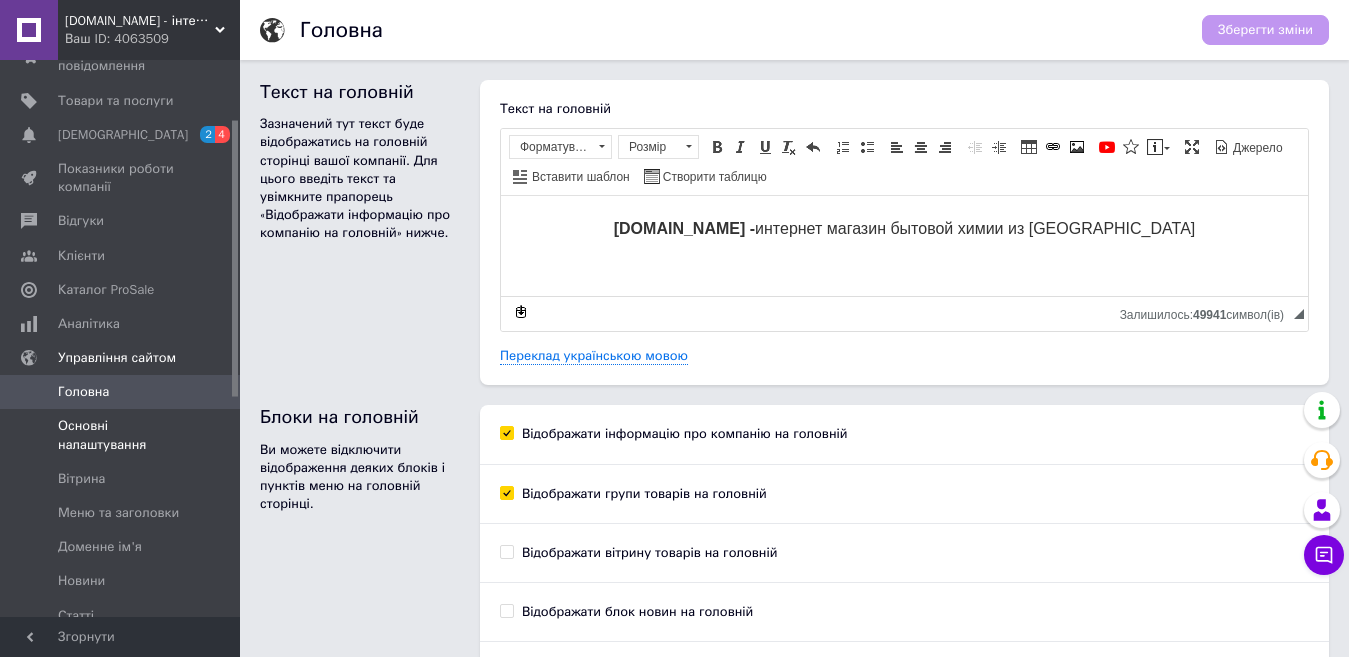 click on "Основні налаштування" at bounding box center (121, 435) 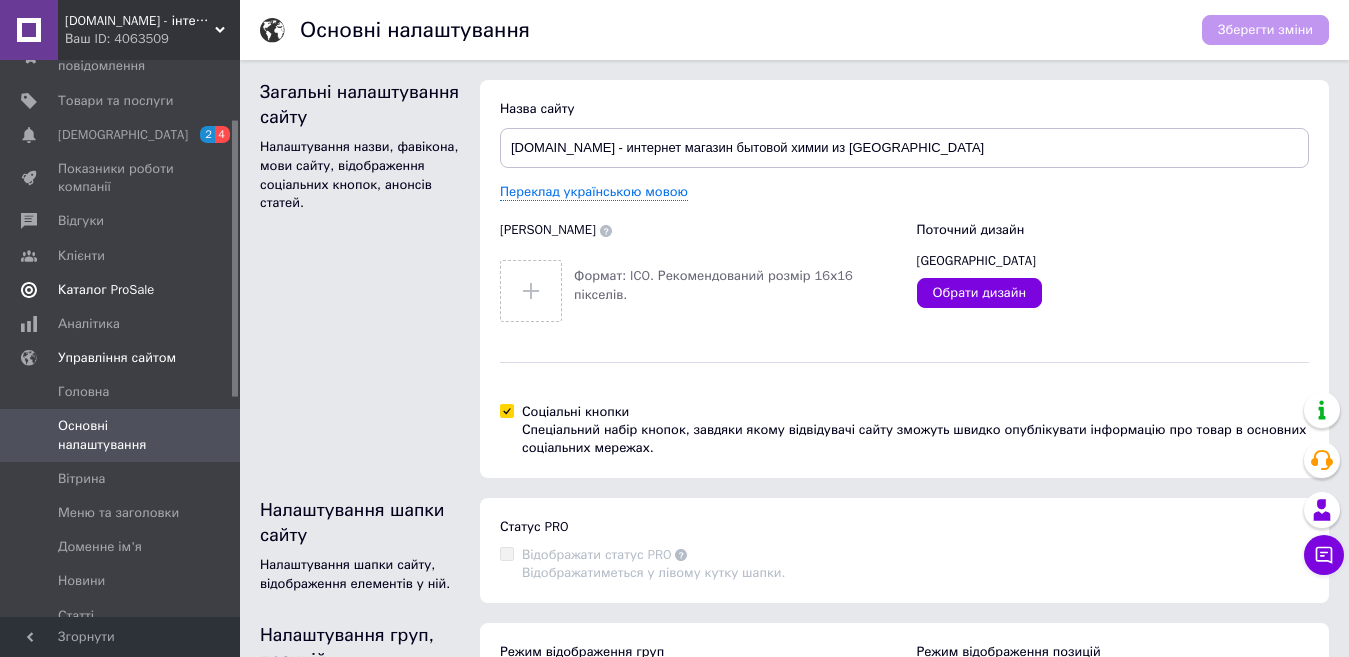 click on "Каталог ProSale" at bounding box center (106, 290) 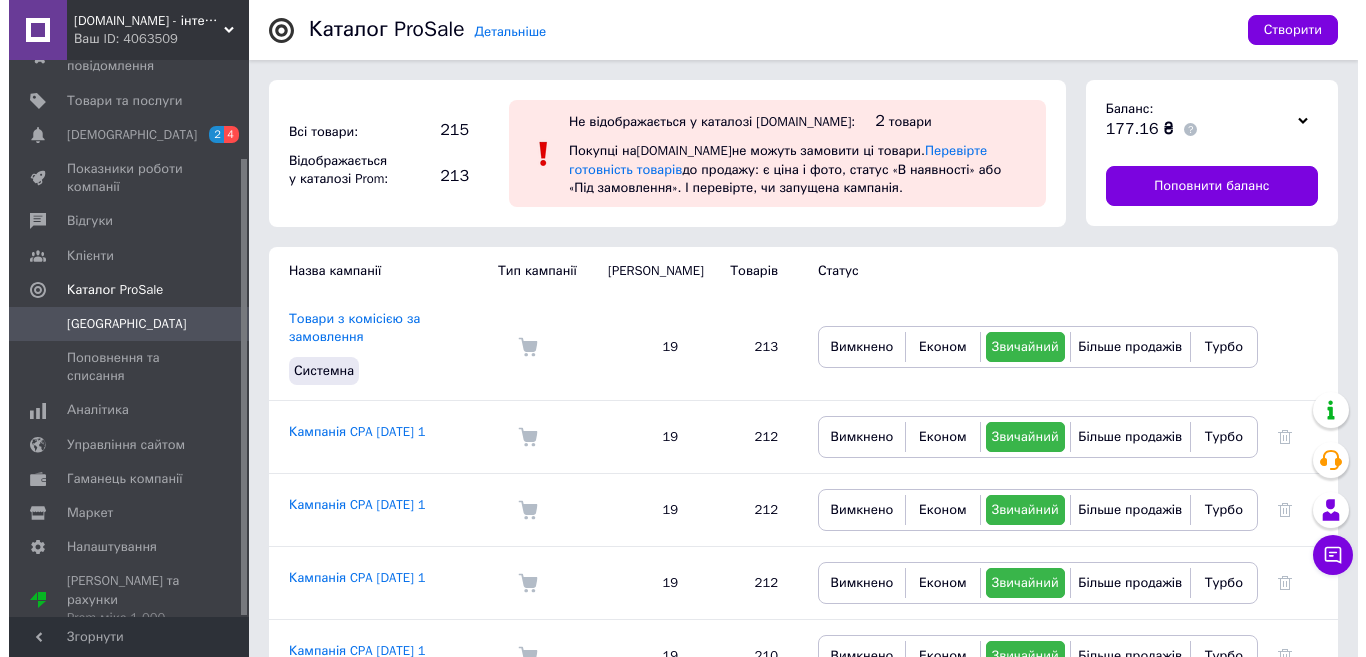 scroll, scrollTop: 55, scrollLeft: 0, axis: vertical 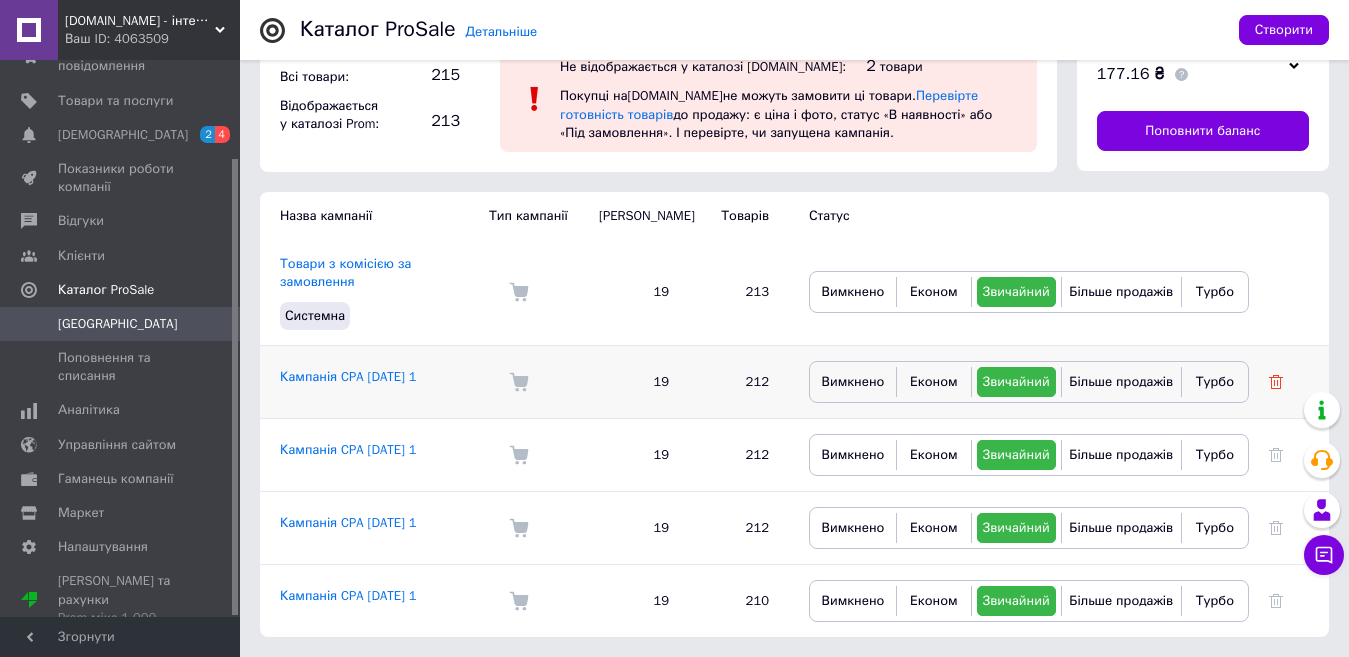 click at bounding box center (1289, 381) 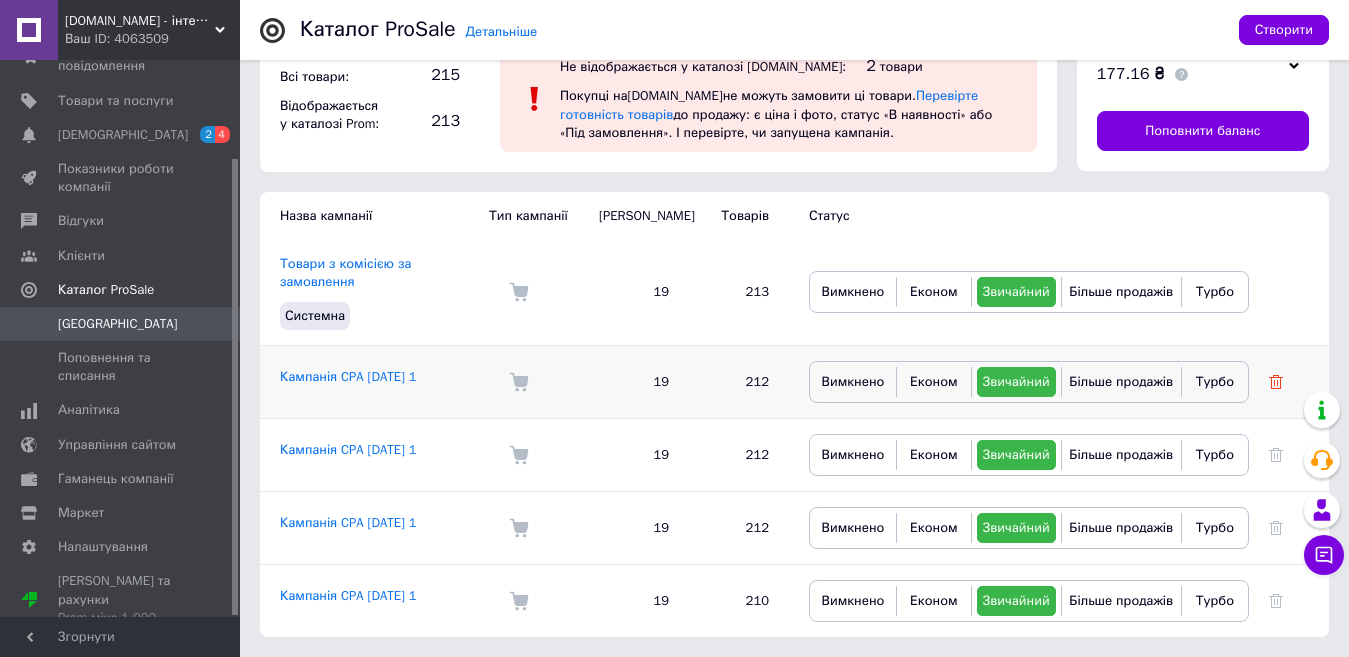 click 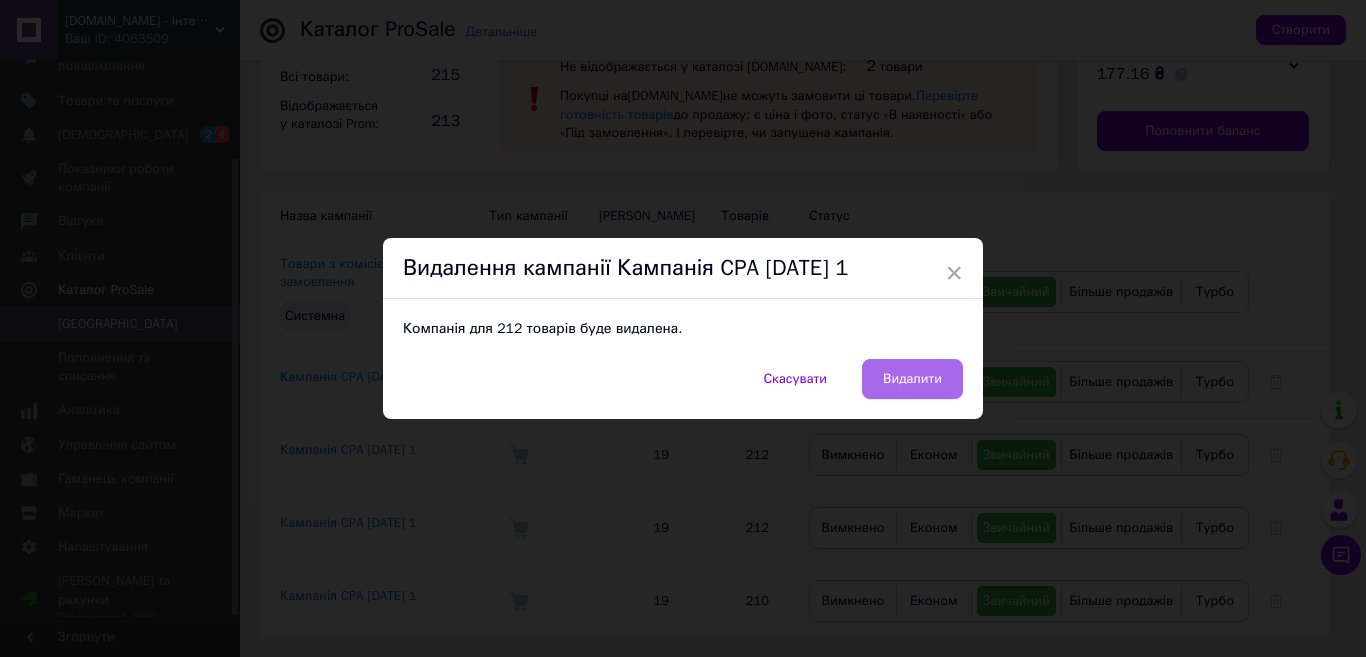 click on "Видалити" at bounding box center (912, 379) 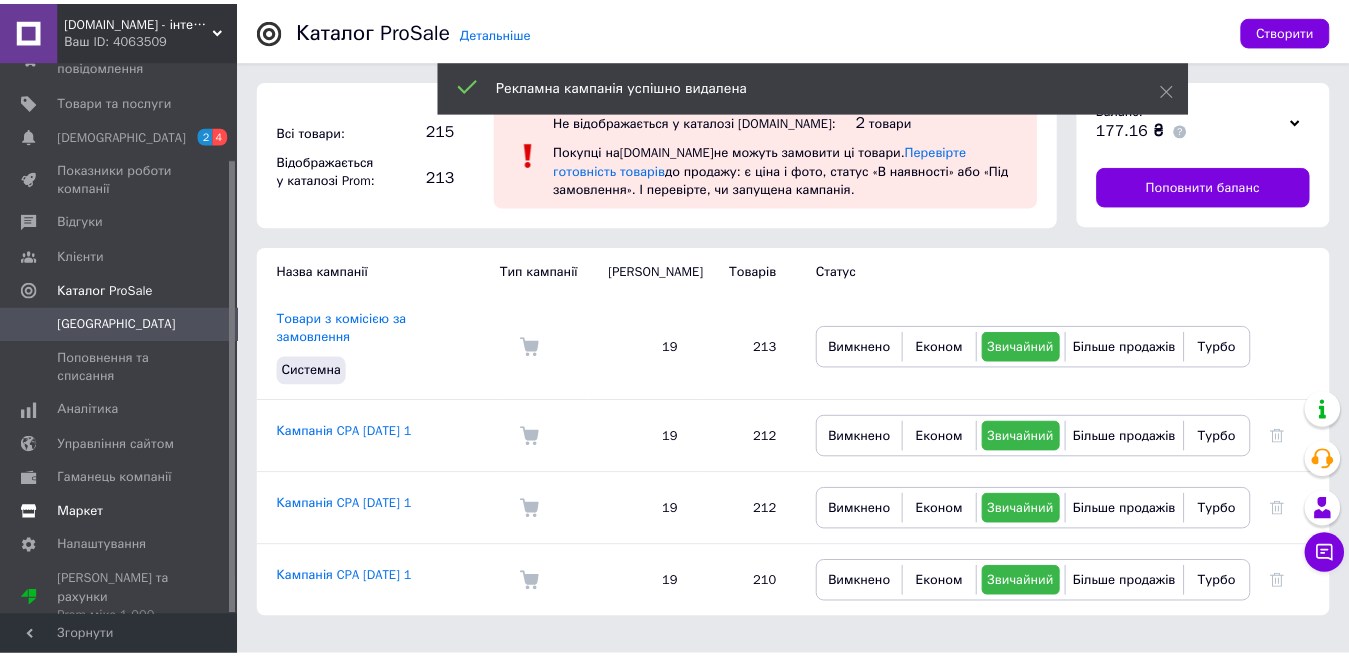 scroll, scrollTop: 0, scrollLeft: 0, axis: both 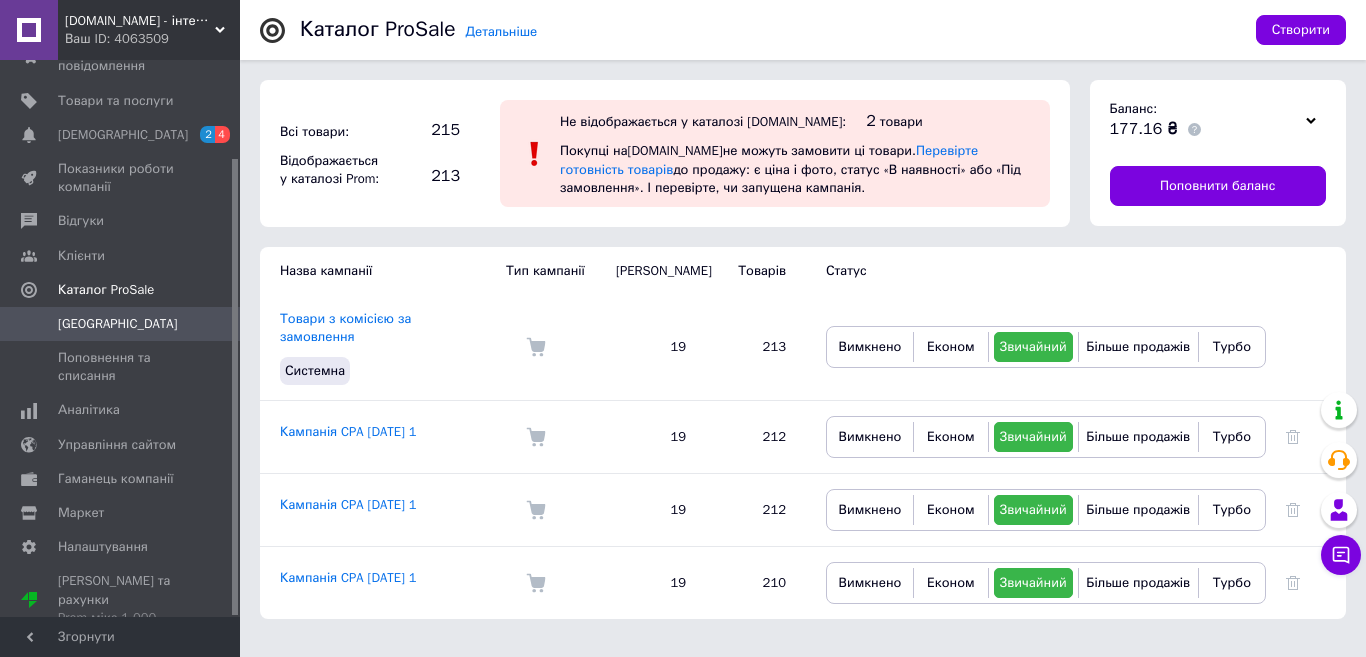 drag, startPoint x: 234, startPoint y: 271, endPoint x: 258, endPoint y: 479, distance: 209.38004 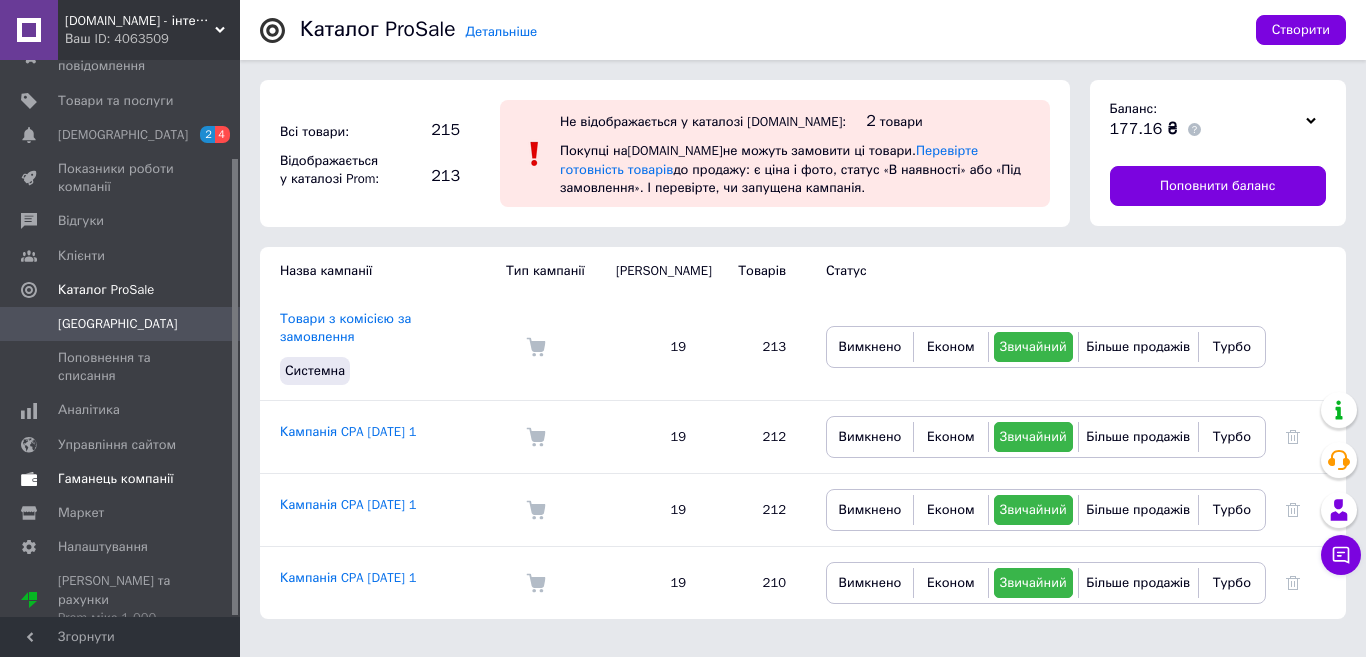 click on "Гаманець компанії" at bounding box center (116, 479) 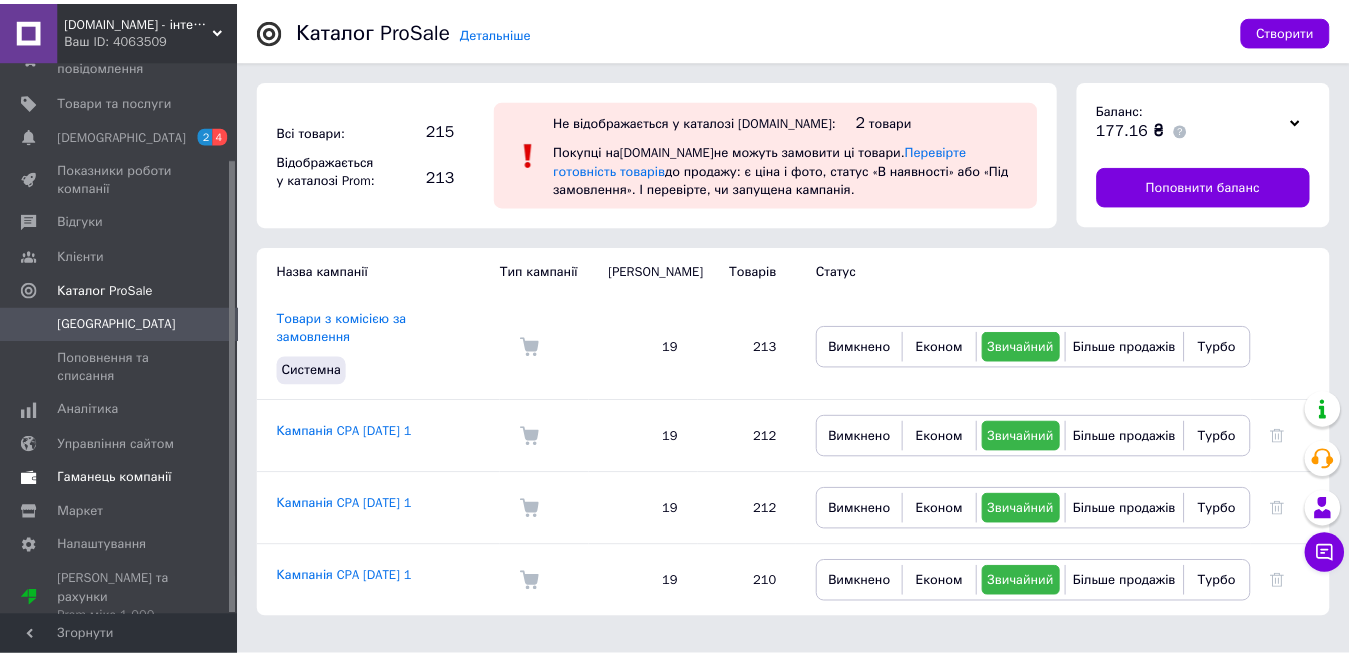 scroll, scrollTop: 85, scrollLeft: 0, axis: vertical 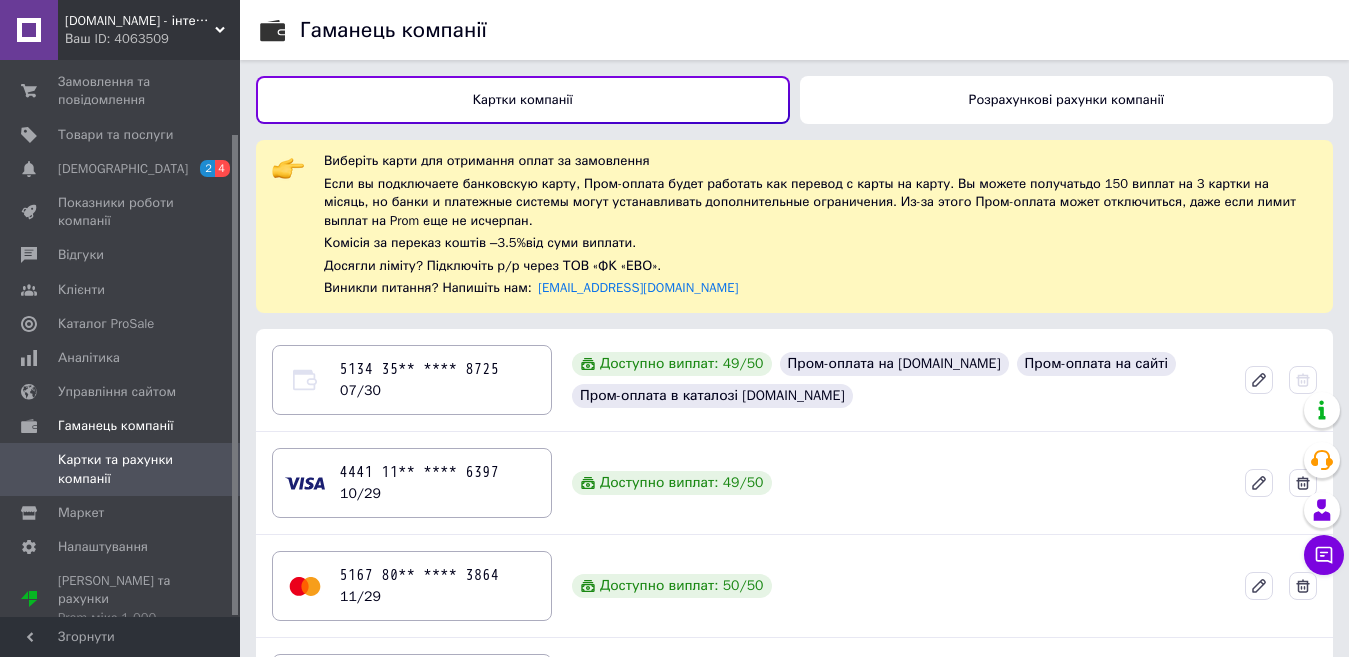 click on "Розрахункові рахунки компанії" at bounding box center (1067, 100) 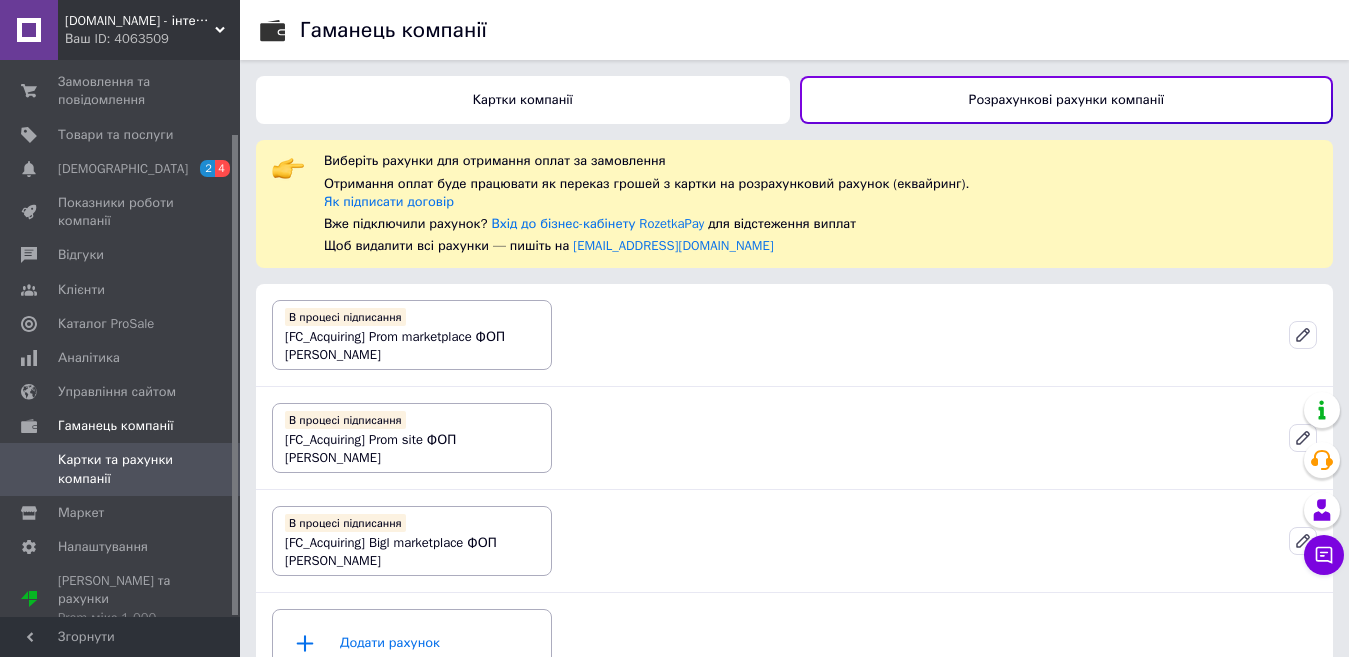 scroll, scrollTop: 54, scrollLeft: 0, axis: vertical 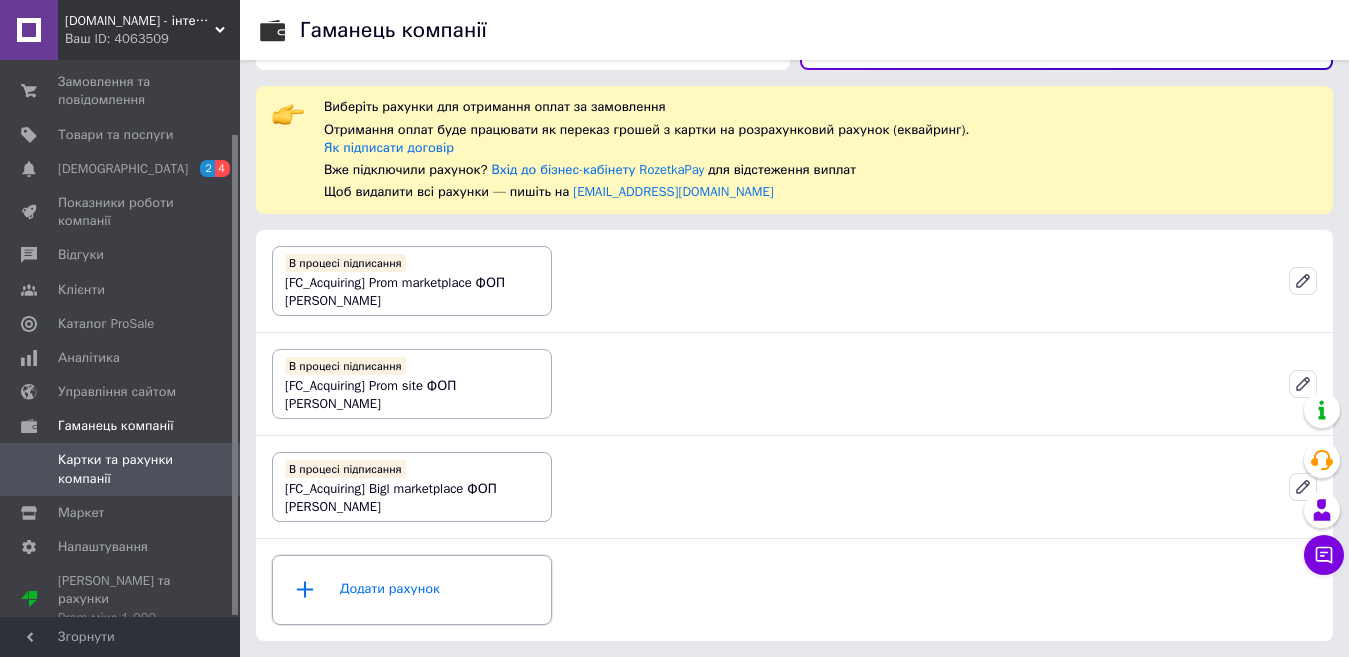 click on "Додати рахунок" at bounding box center (412, 590) 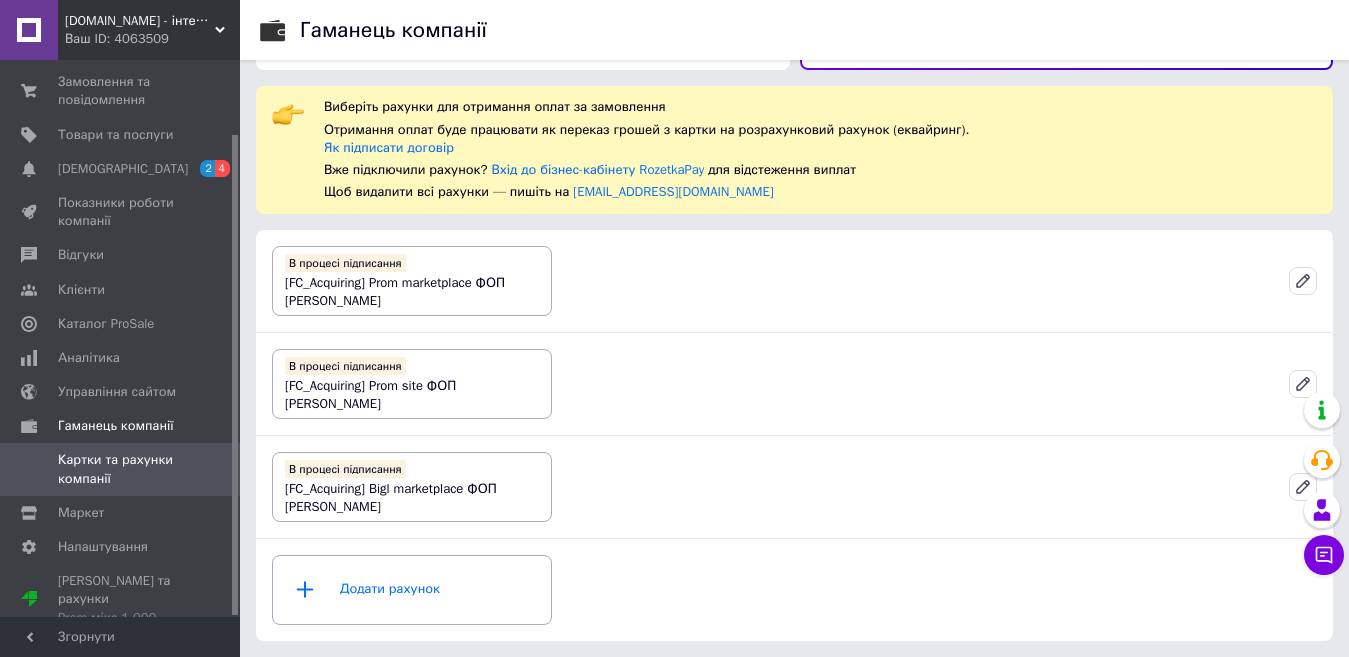 scroll, scrollTop: 0, scrollLeft: 0, axis: both 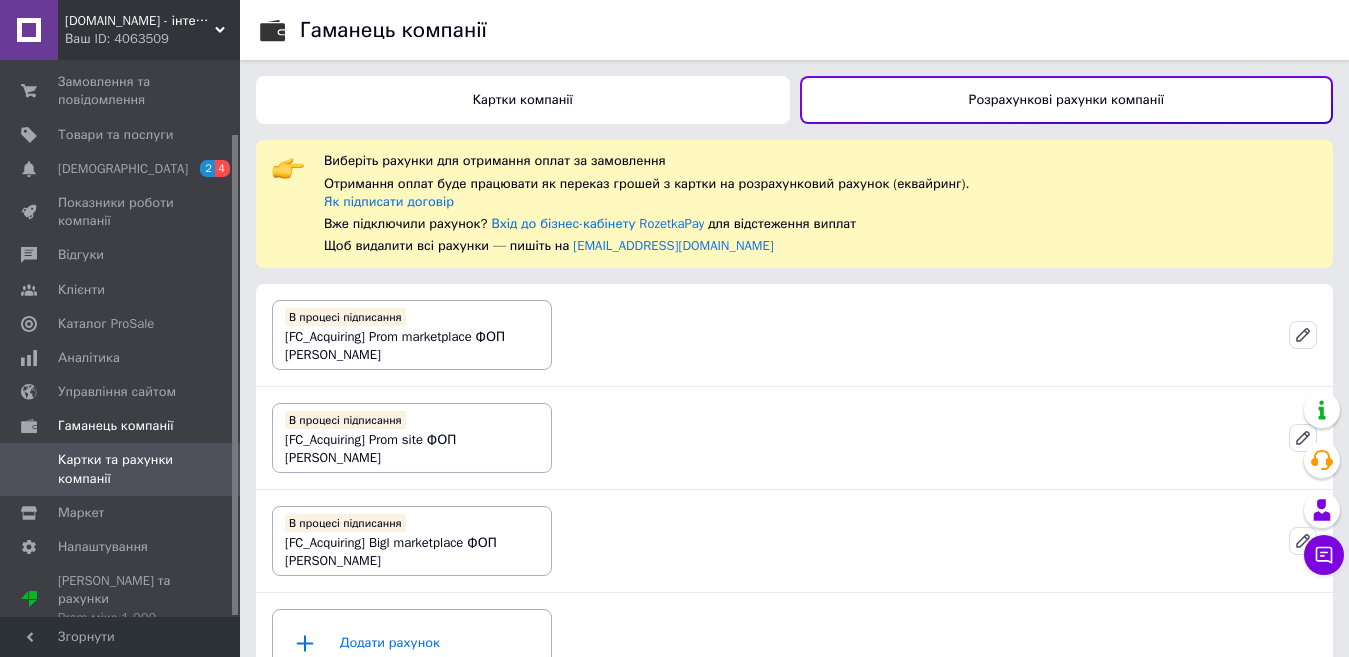 click on "Гаманець компанії Картки компанії Розрахункові рахунки компанії Виберіть рахунки для отримання оплат за замовлення Отримання оплат буде працювати як переказ грошей з картки на розрахунковий рахунок (еквайринг). Як підписати договір Вже підключили рахунок?   Вхід до бізнес-кабінету RozetkaPay   для відстеження виплат Щоб видалити всі рахунки — пишіть на   [EMAIL_ADDRESS][DOMAIN_NAME] В процесі підписання [FC_Acquiring] Prom marketplace ФОП [PERSON_NAME] В процесі підписання [FC_Acquiring] Prom site ФОП [PERSON_NAME] В процесі підписання Додати рахунок" at bounding box center [794, 355] 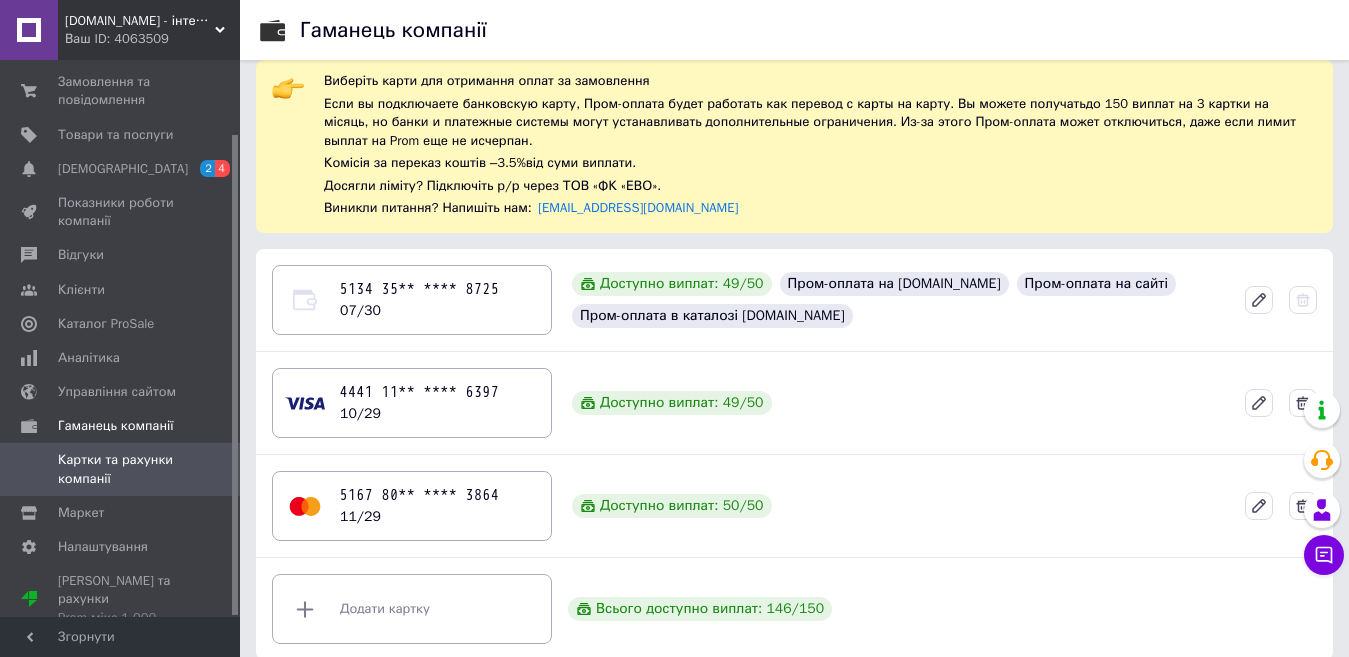 scroll, scrollTop: 99, scrollLeft: 0, axis: vertical 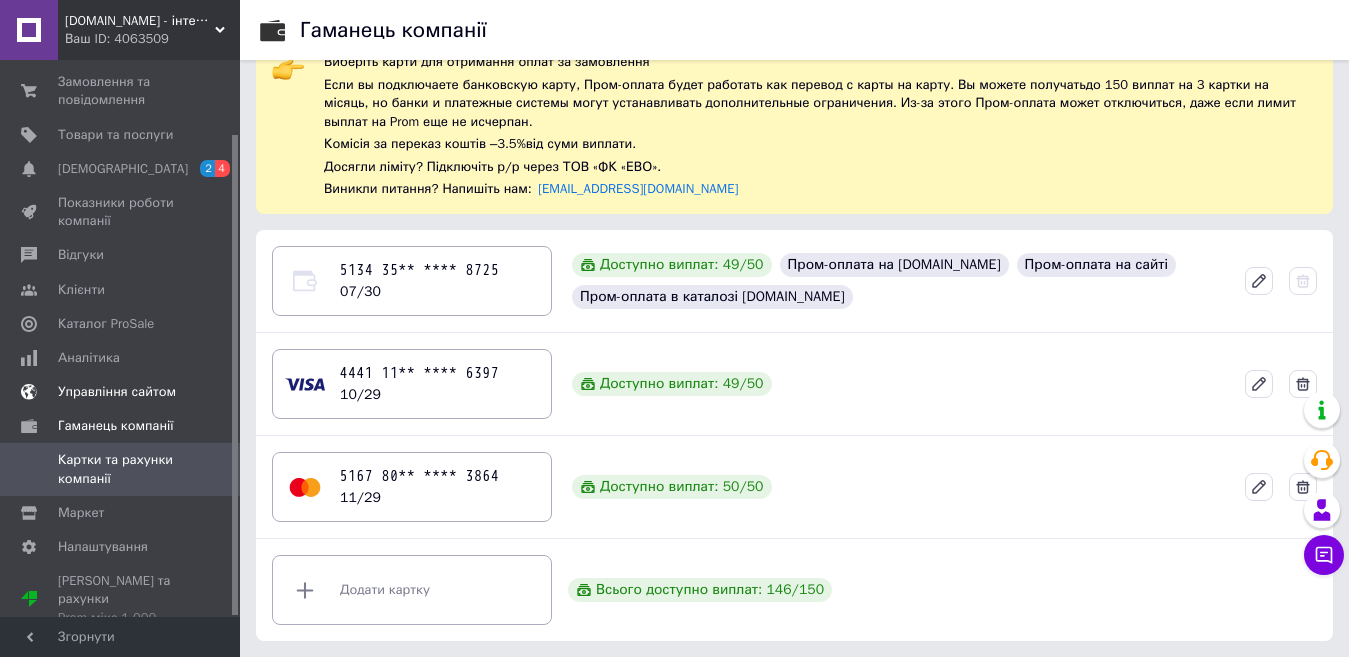 click on "Управління сайтом" at bounding box center (117, 392) 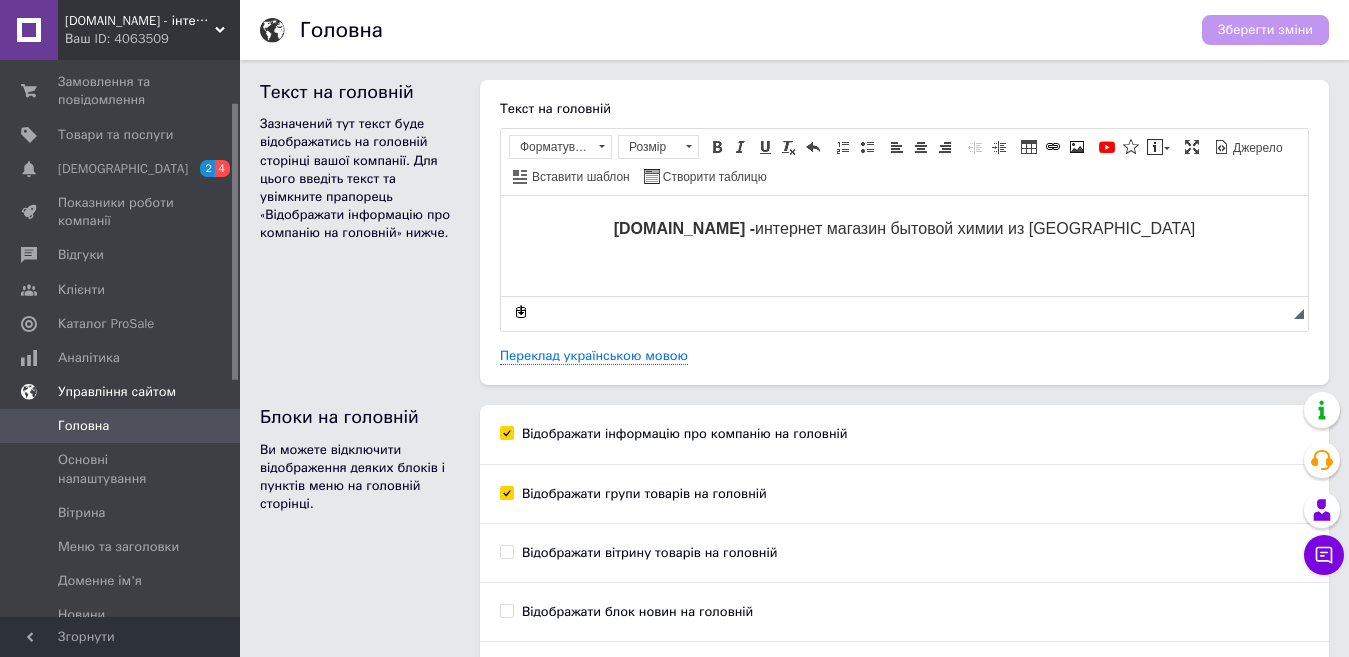 scroll, scrollTop: 0, scrollLeft: 0, axis: both 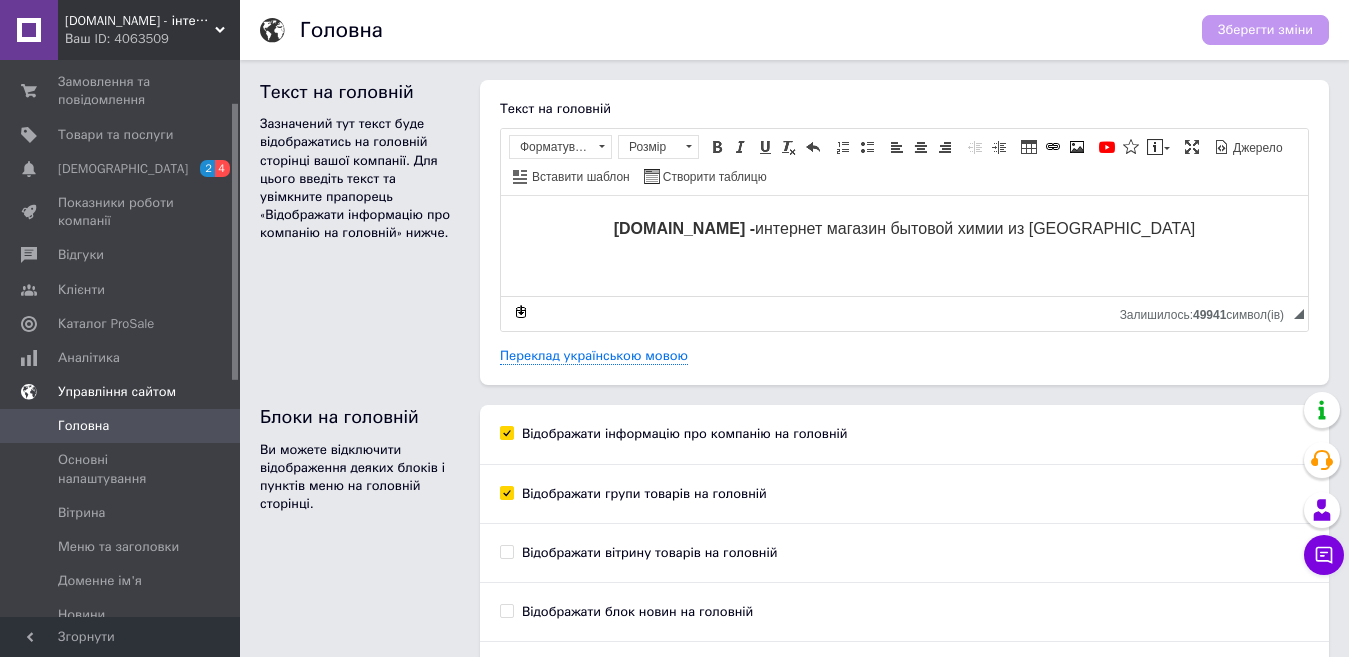click on "Управління сайтом" at bounding box center [117, 392] 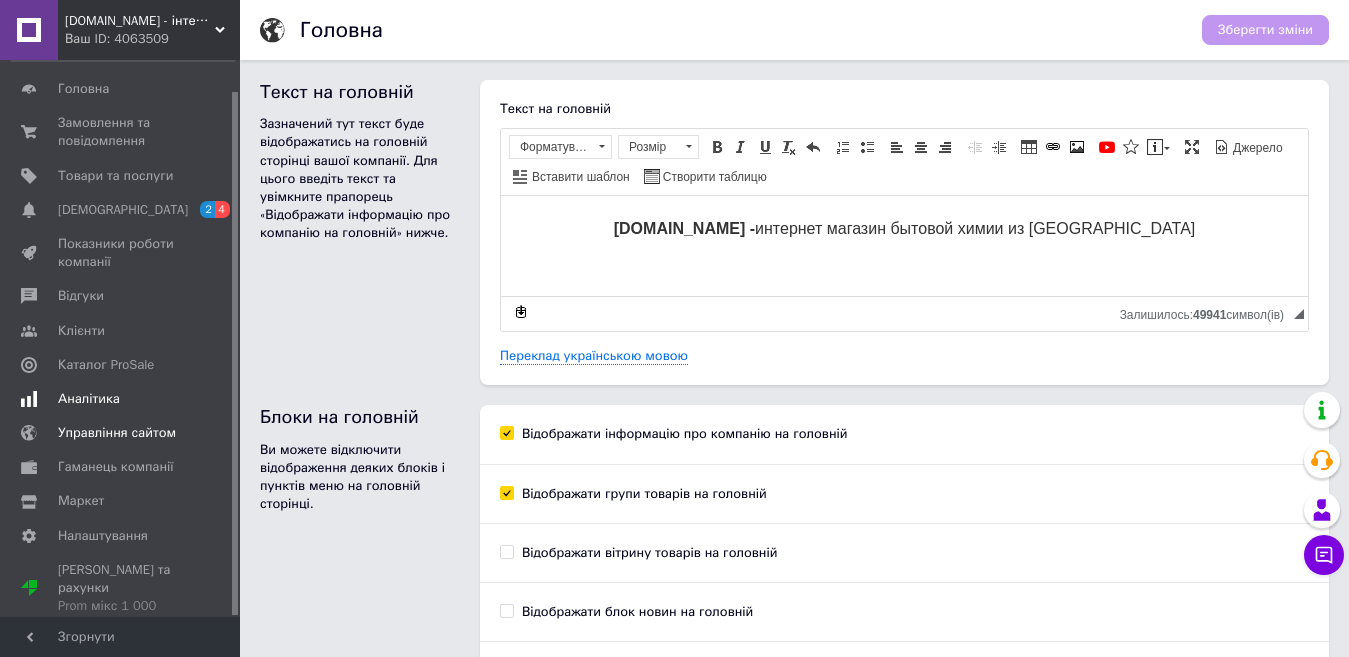 scroll, scrollTop: 32, scrollLeft: 0, axis: vertical 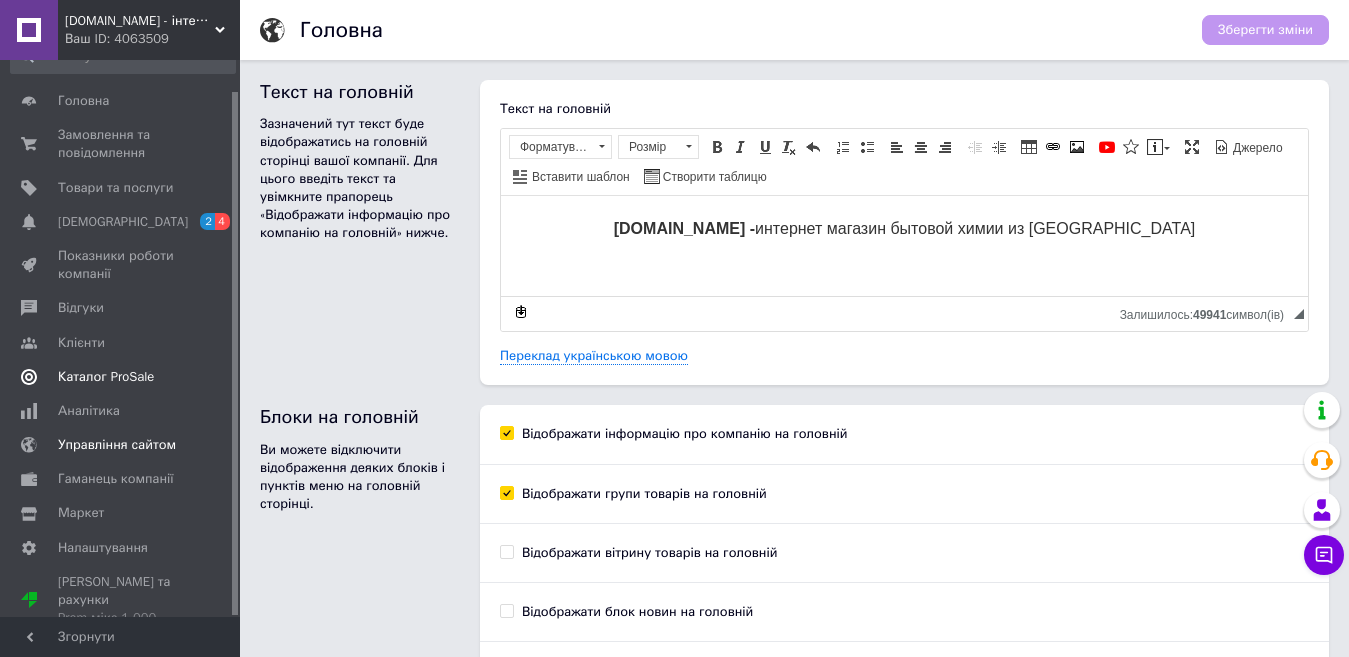 click on "Каталог ProSale" at bounding box center [106, 377] 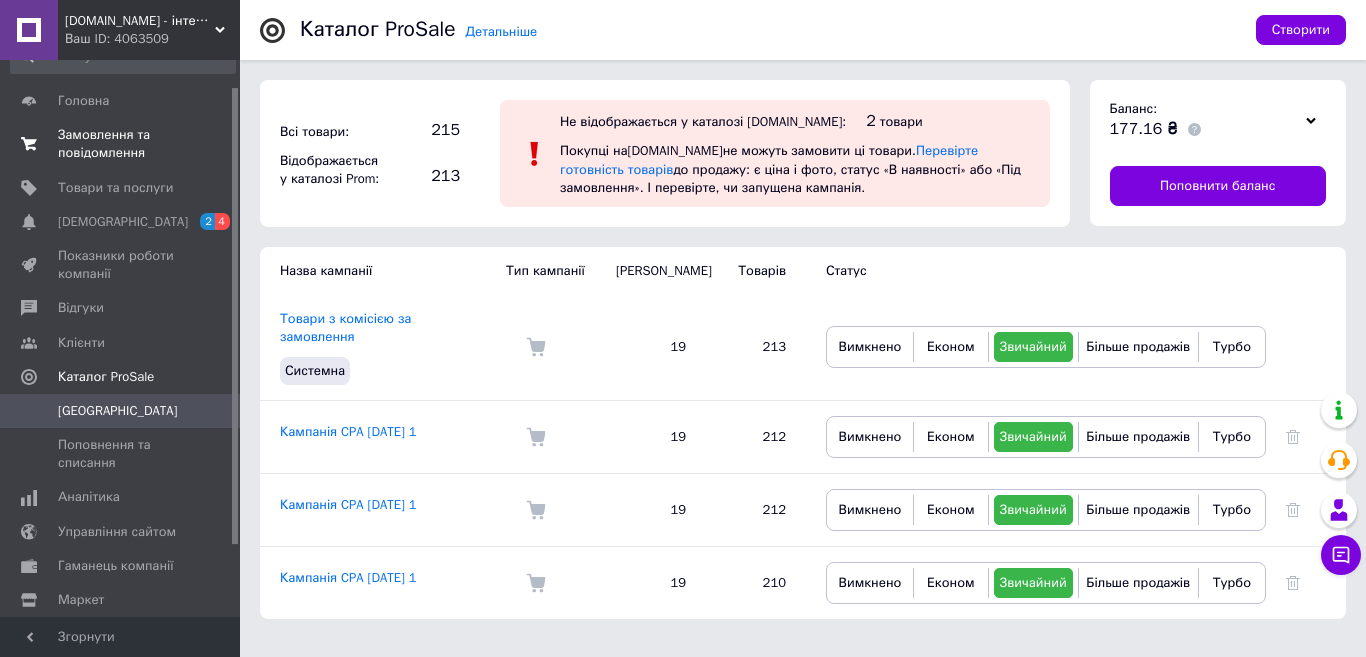 click on "Замовлення та повідомлення" at bounding box center [121, 144] 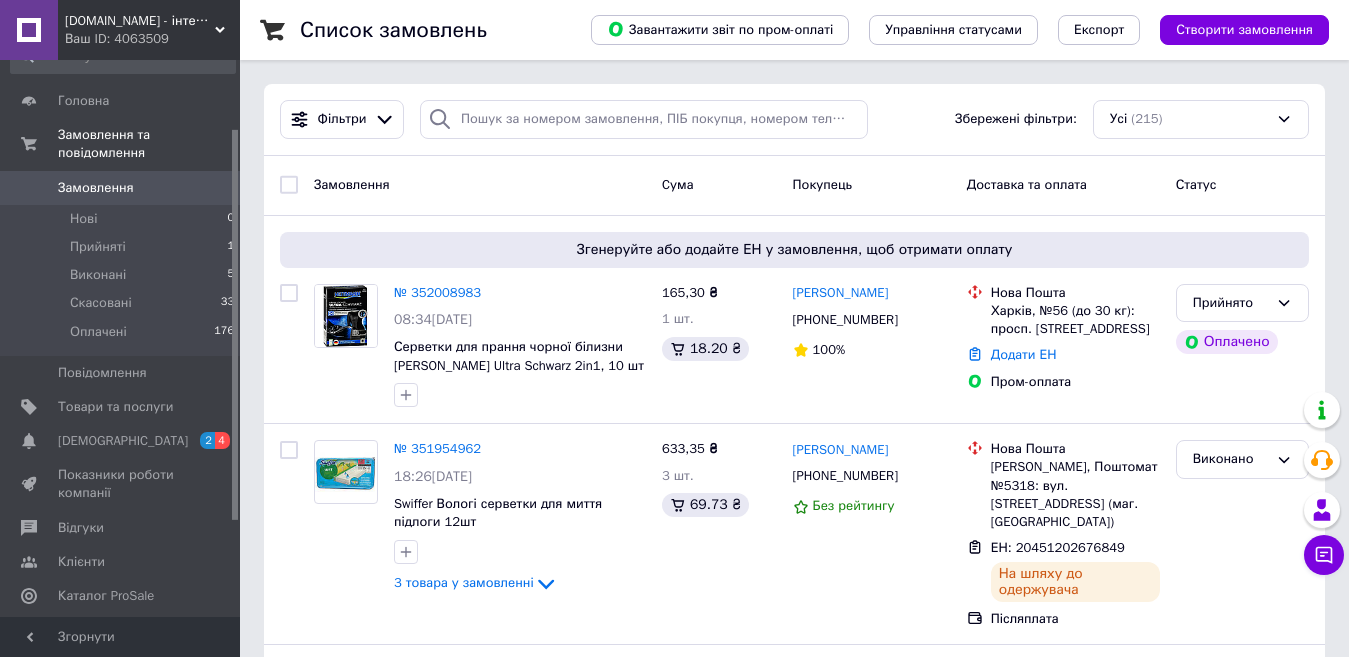 scroll, scrollTop: 233, scrollLeft: 0, axis: vertical 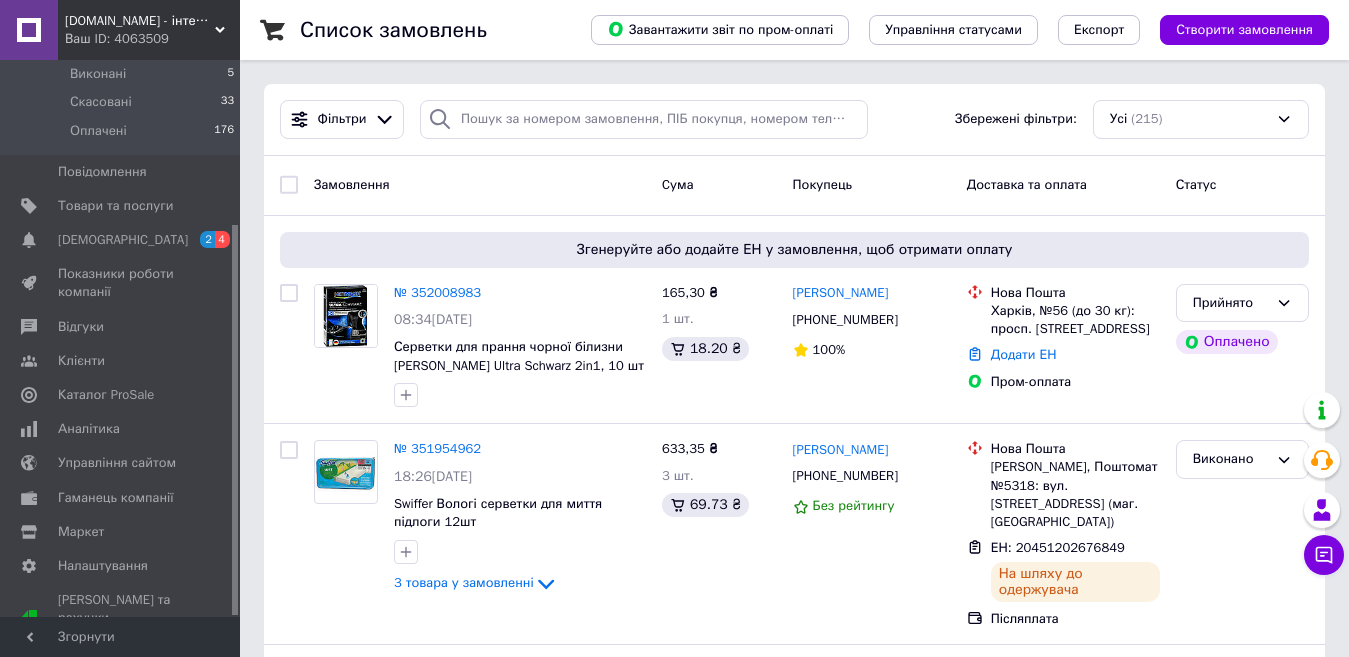 drag, startPoint x: 235, startPoint y: 428, endPoint x: 243, endPoint y: 628, distance: 200.15994 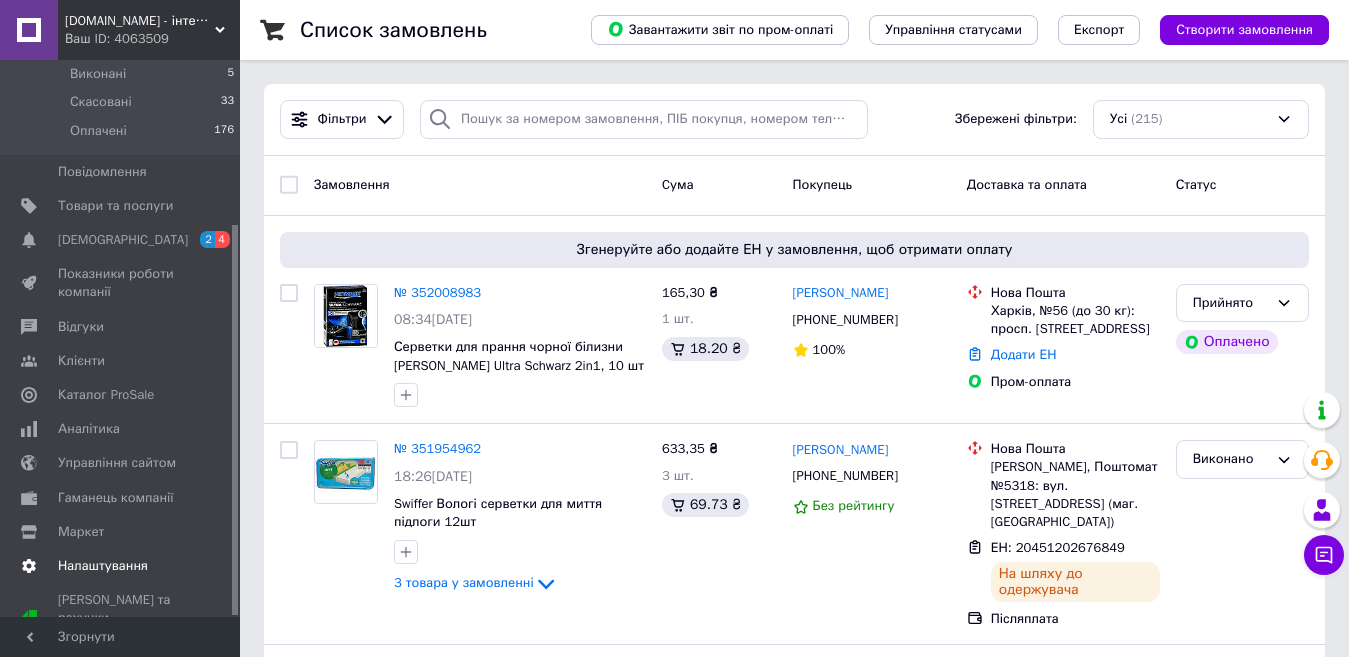 click on "Налаштування" at bounding box center (121, 566) 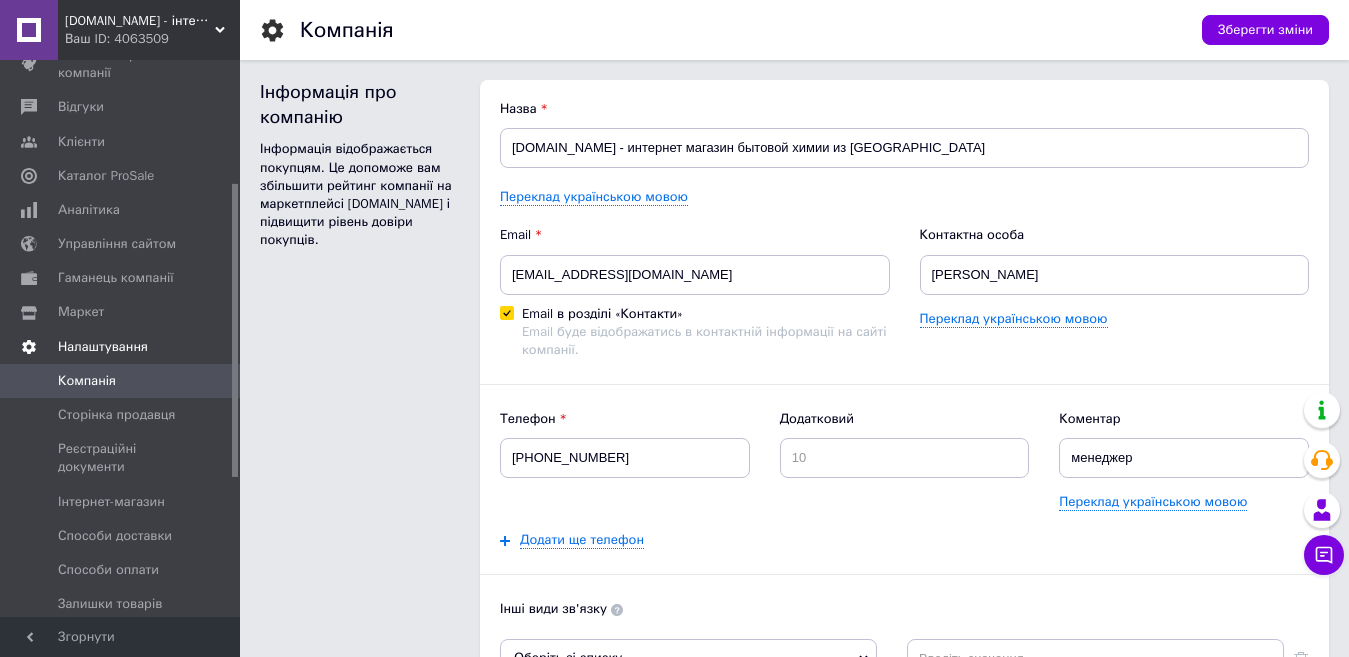 scroll, scrollTop: 0, scrollLeft: 0, axis: both 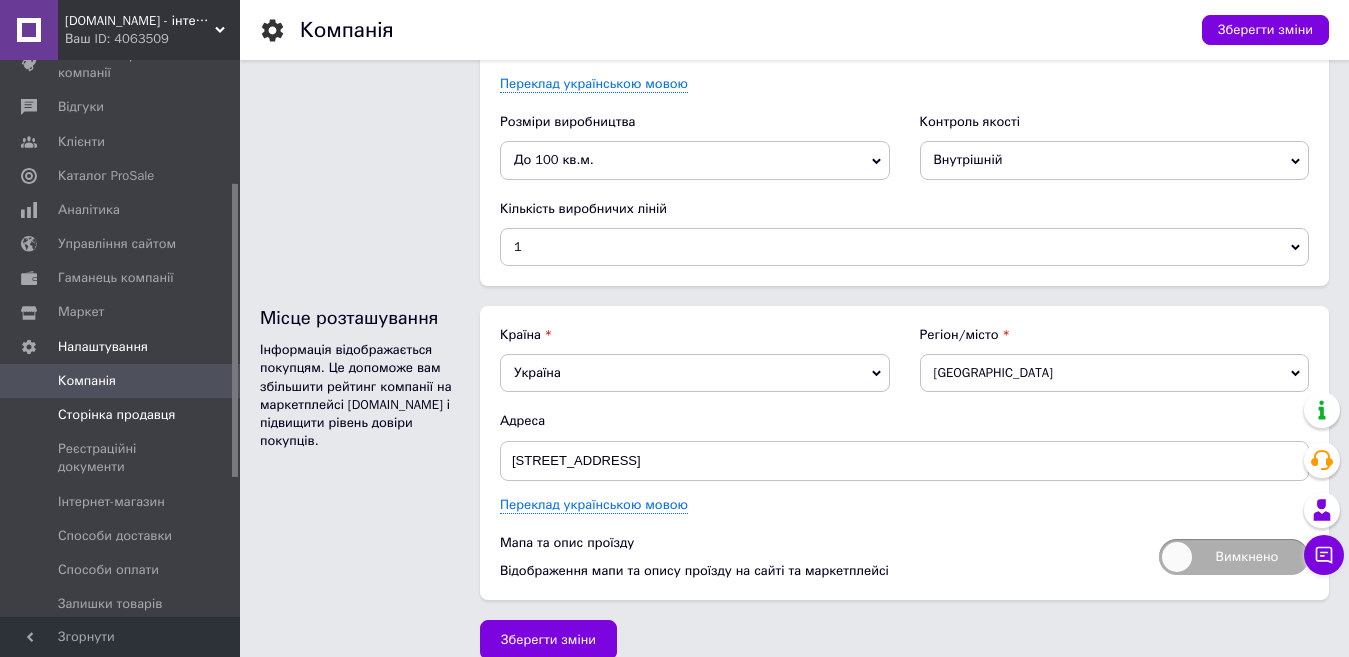click on "Сторінка продавця" at bounding box center [116, 415] 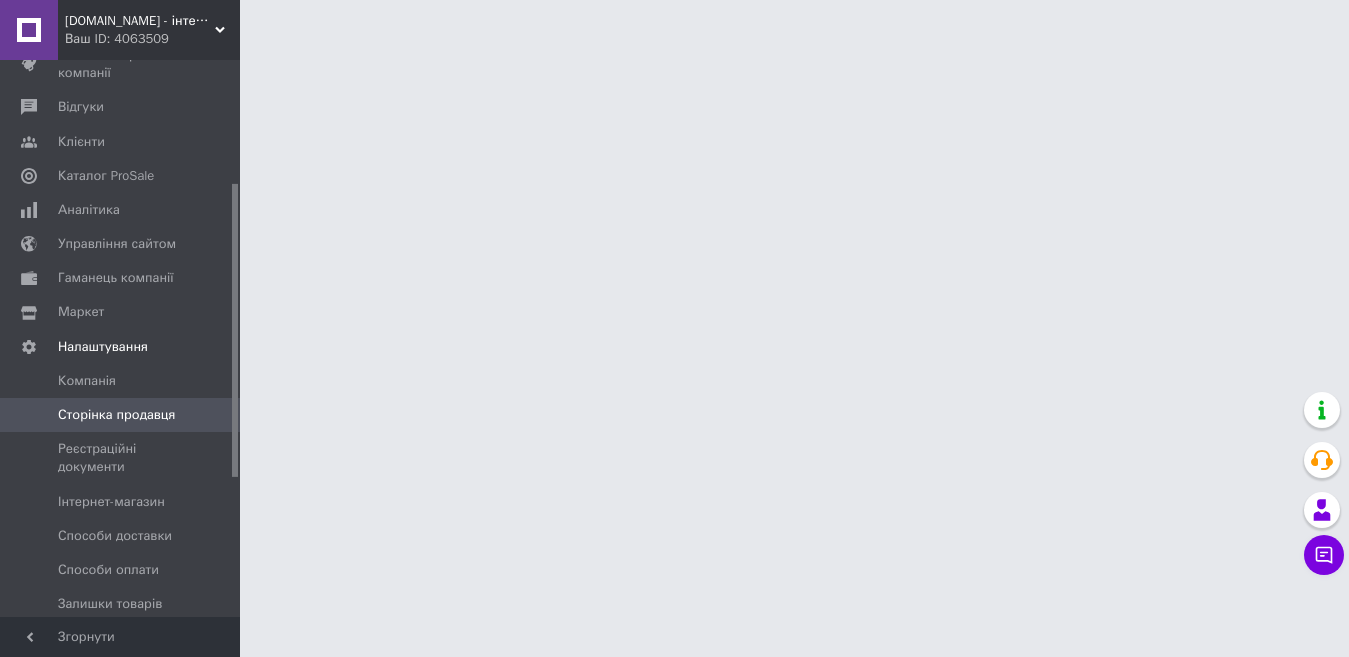 scroll, scrollTop: 0, scrollLeft: 0, axis: both 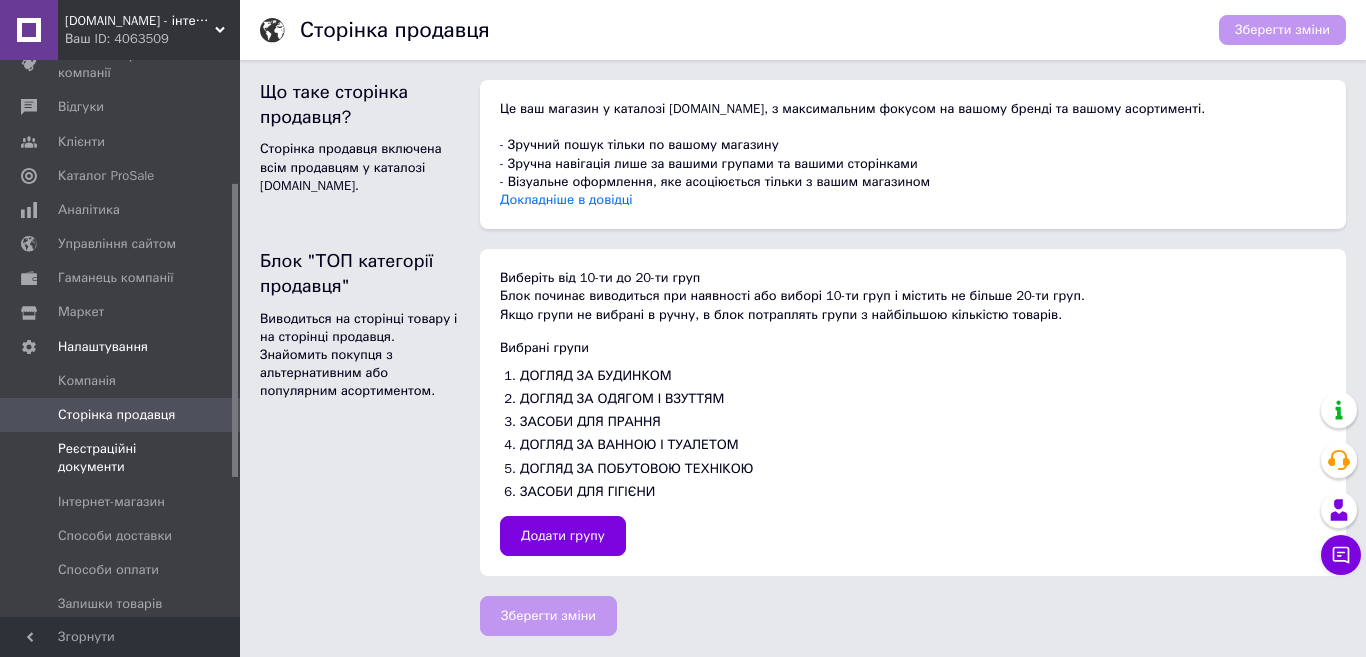 click on "Реєстраційні документи" at bounding box center [123, 458] 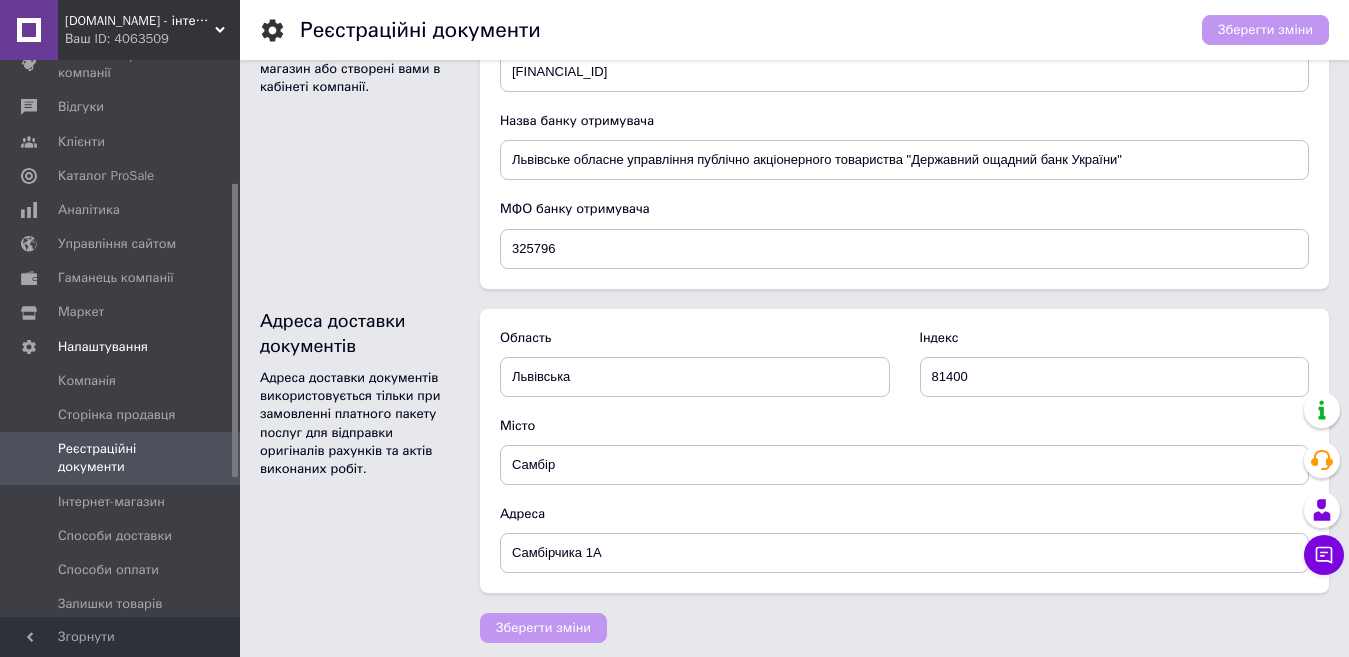 scroll, scrollTop: 0, scrollLeft: 0, axis: both 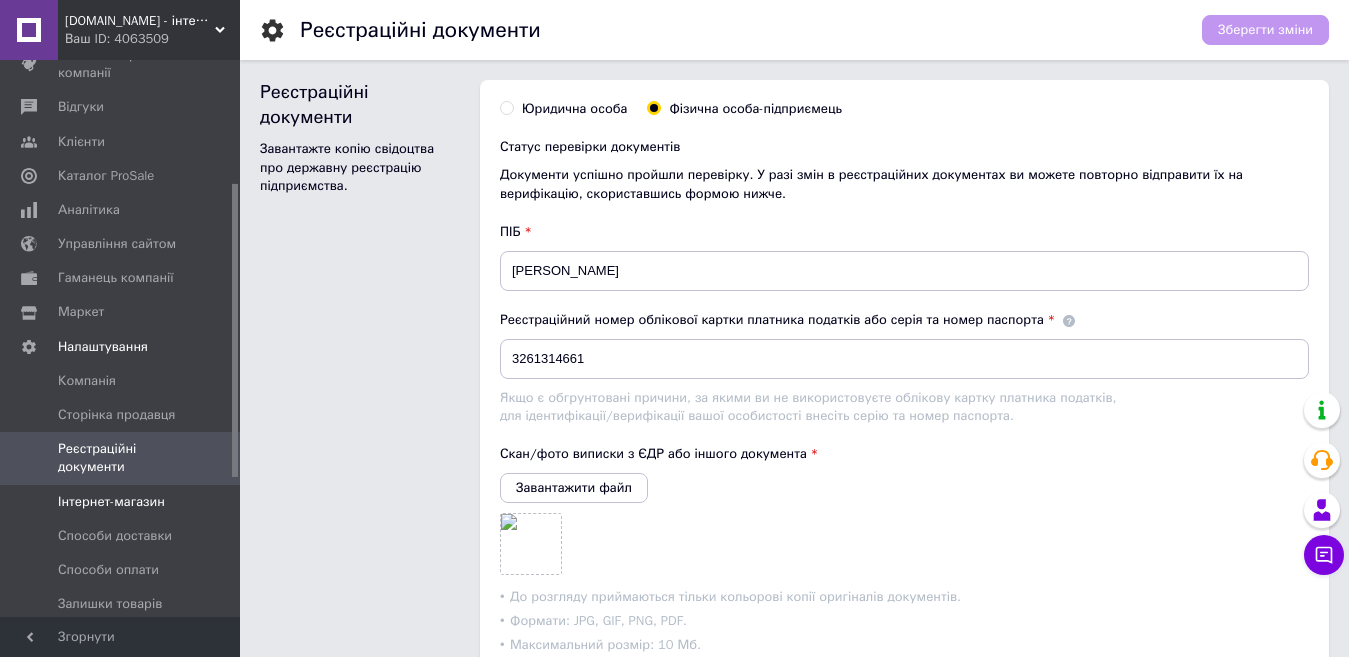 click on "Інтернет-магазин" at bounding box center (111, 502) 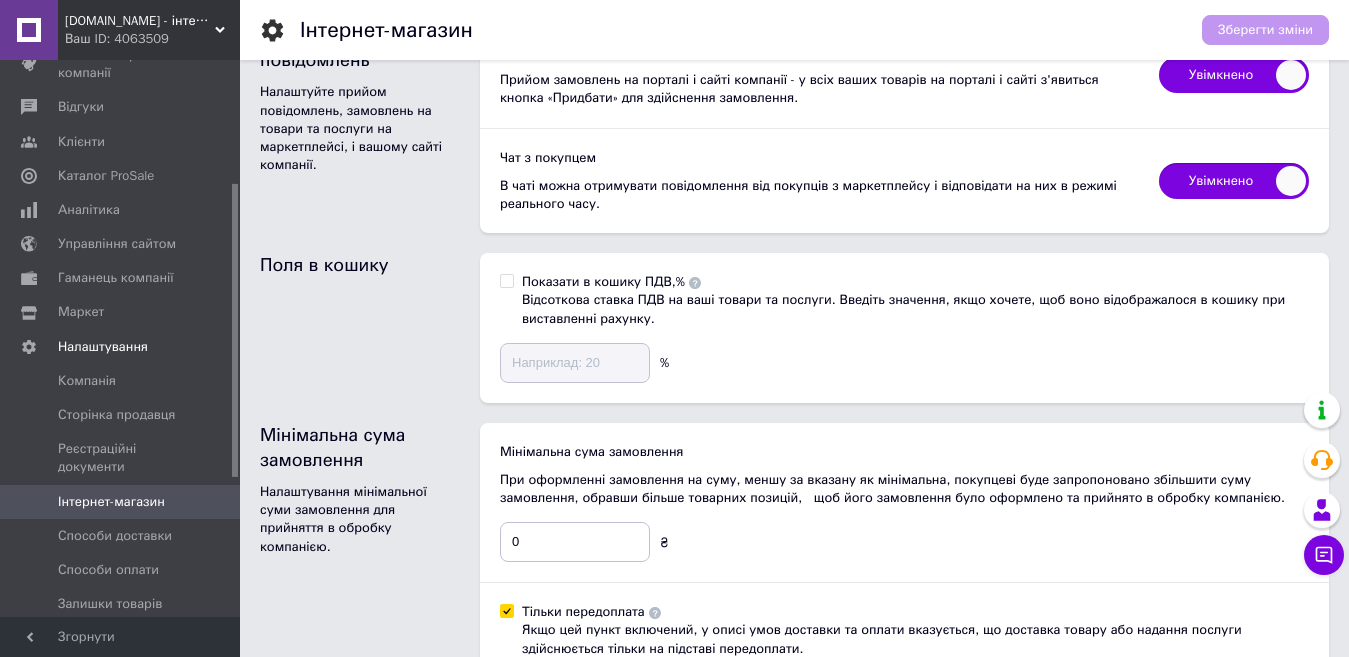scroll, scrollTop: 0, scrollLeft: 0, axis: both 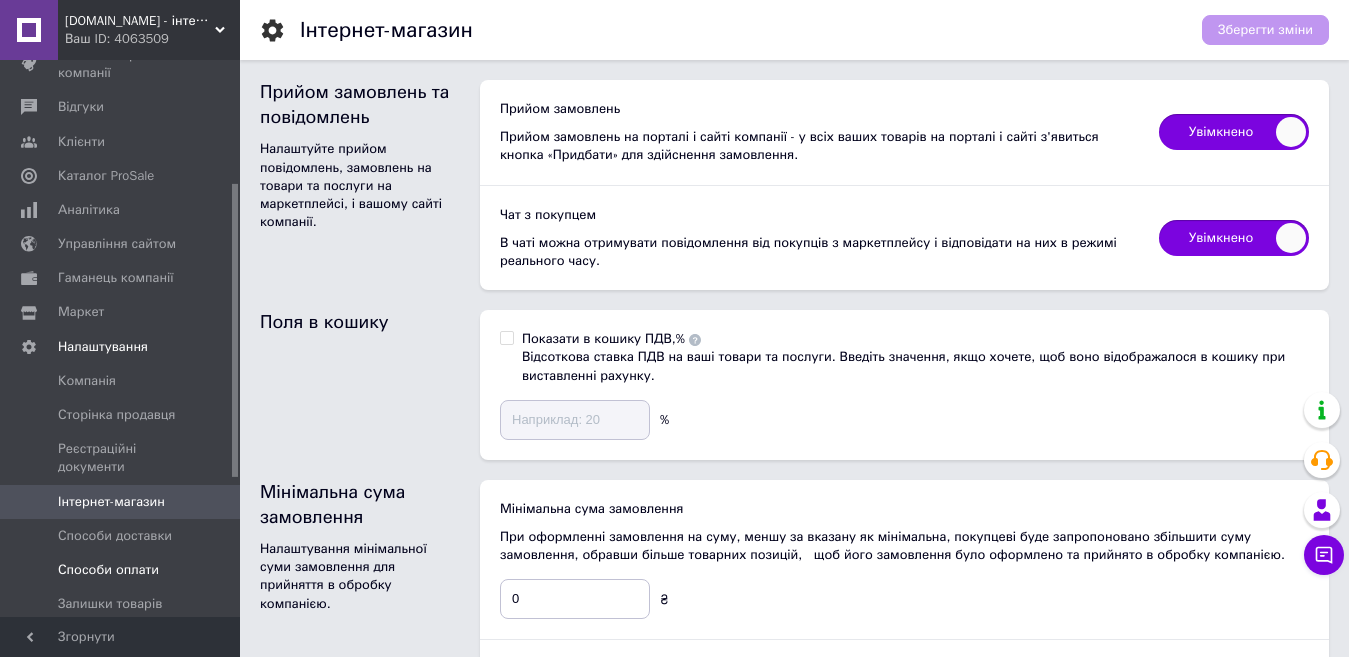 click on "Способи оплати" at bounding box center (108, 570) 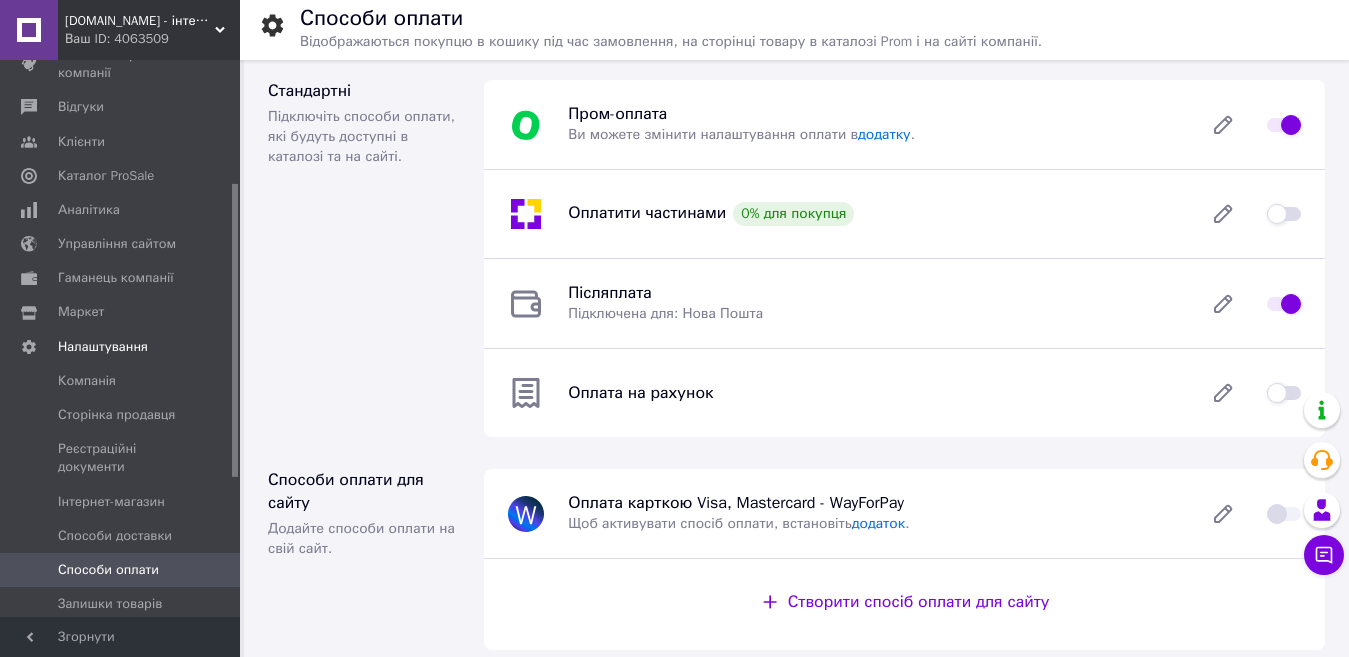 scroll, scrollTop: 98, scrollLeft: 0, axis: vertical 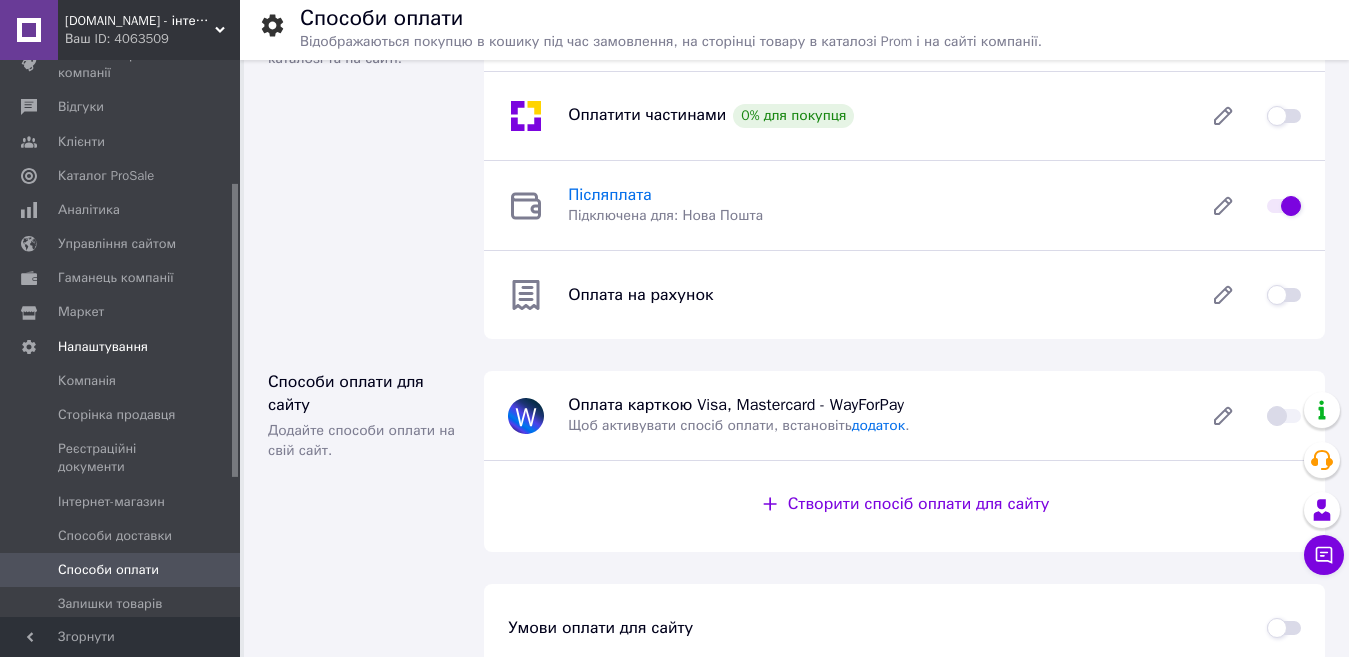 click on "Післяплата" at bounding box center (610, 195) 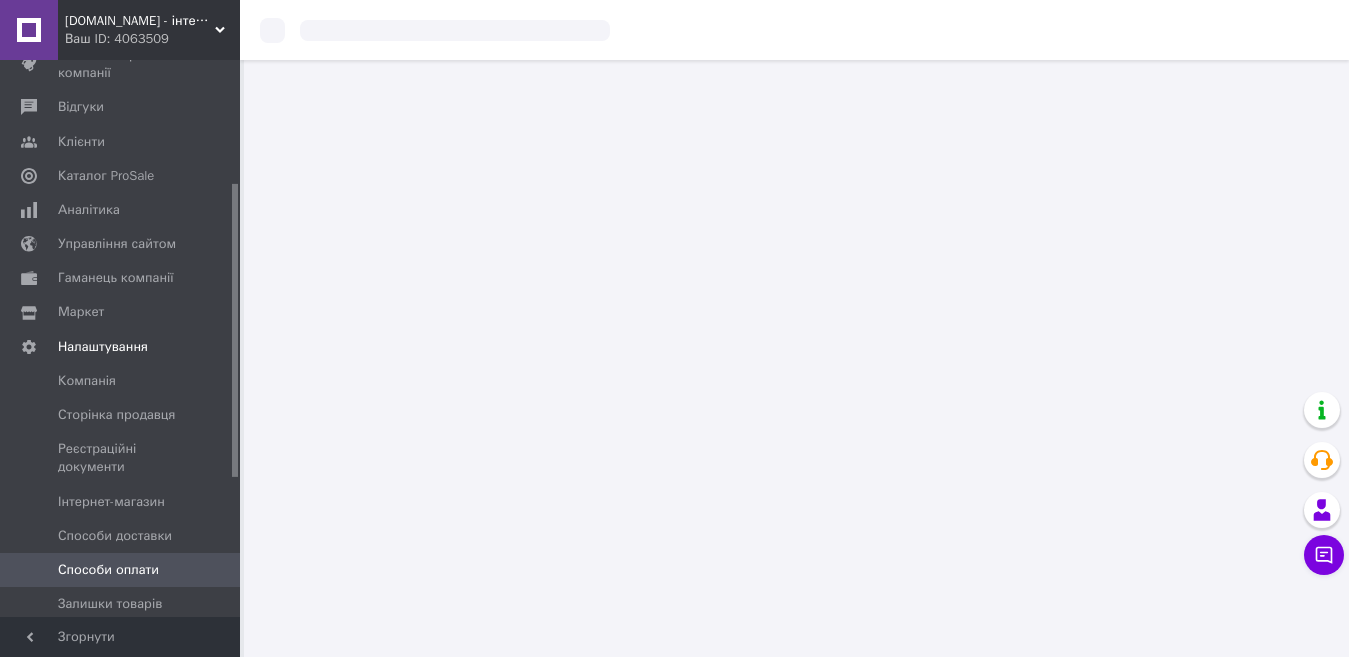 scroll, scrollTop: 0, scrollLeft: 0, axis: both 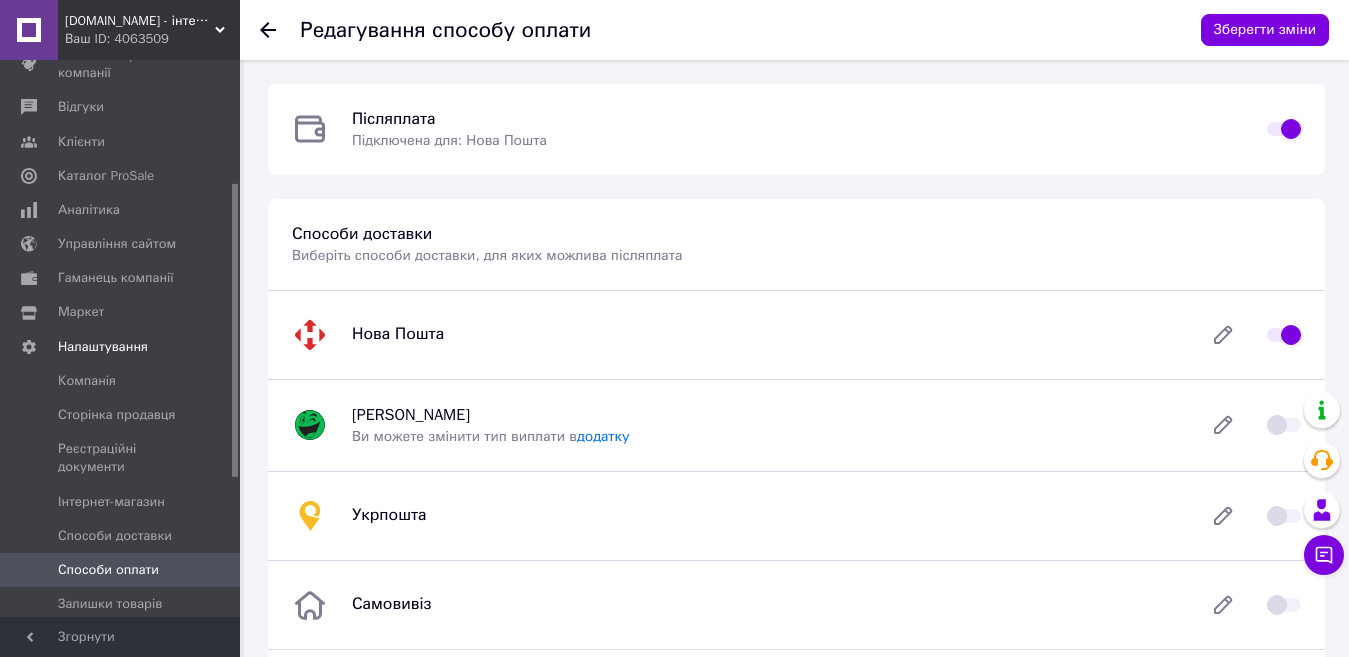 click 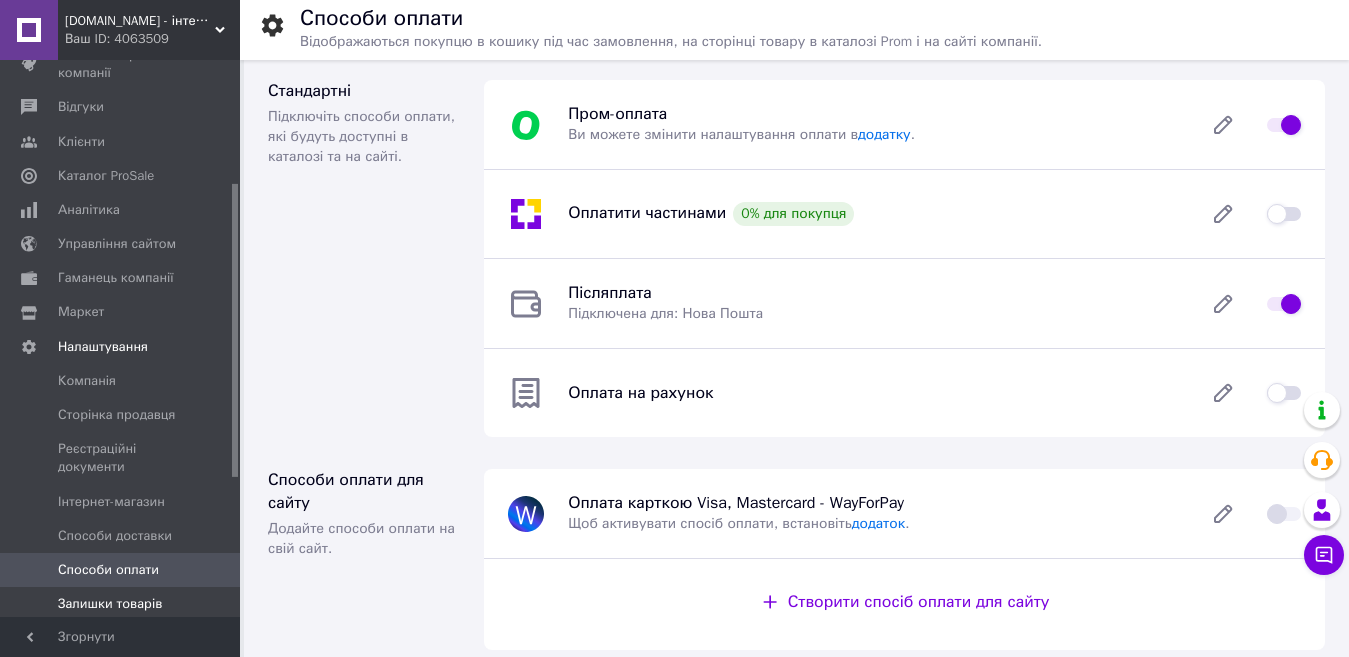 click on "Залишки товарів" at bounding box center (110, 604) 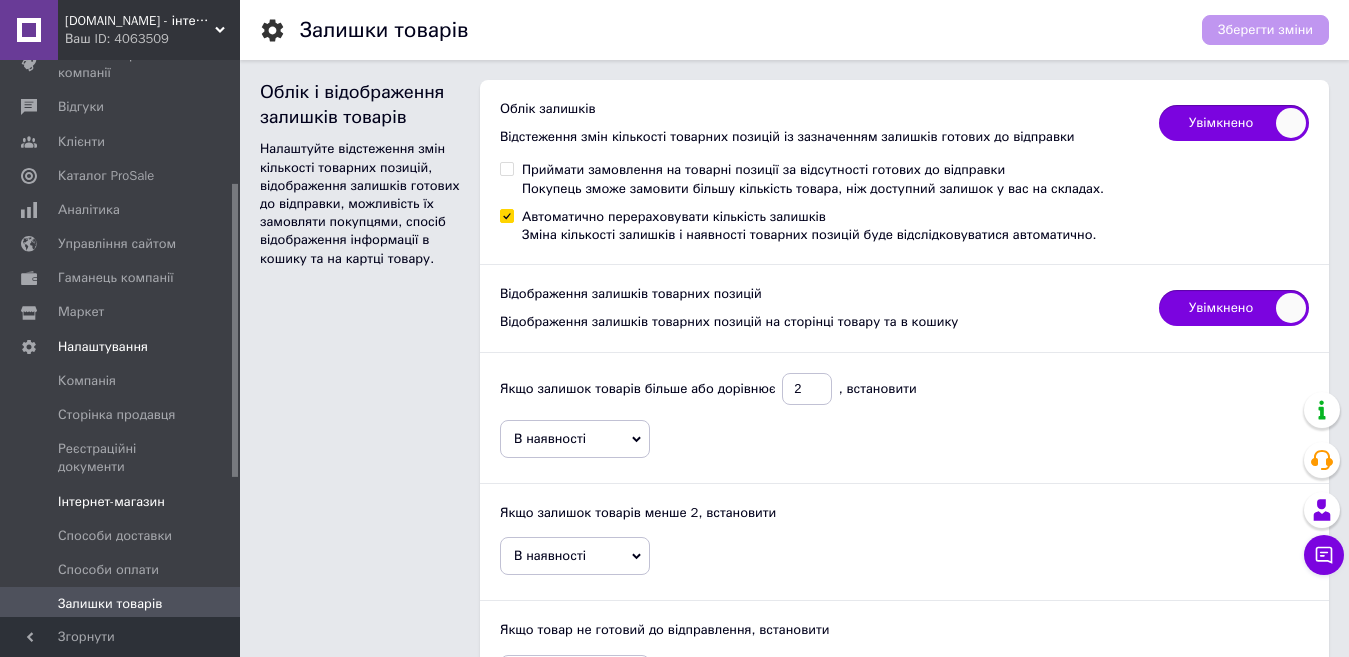 click on "Інтернет-магазин" at bounding box center [123, 502] 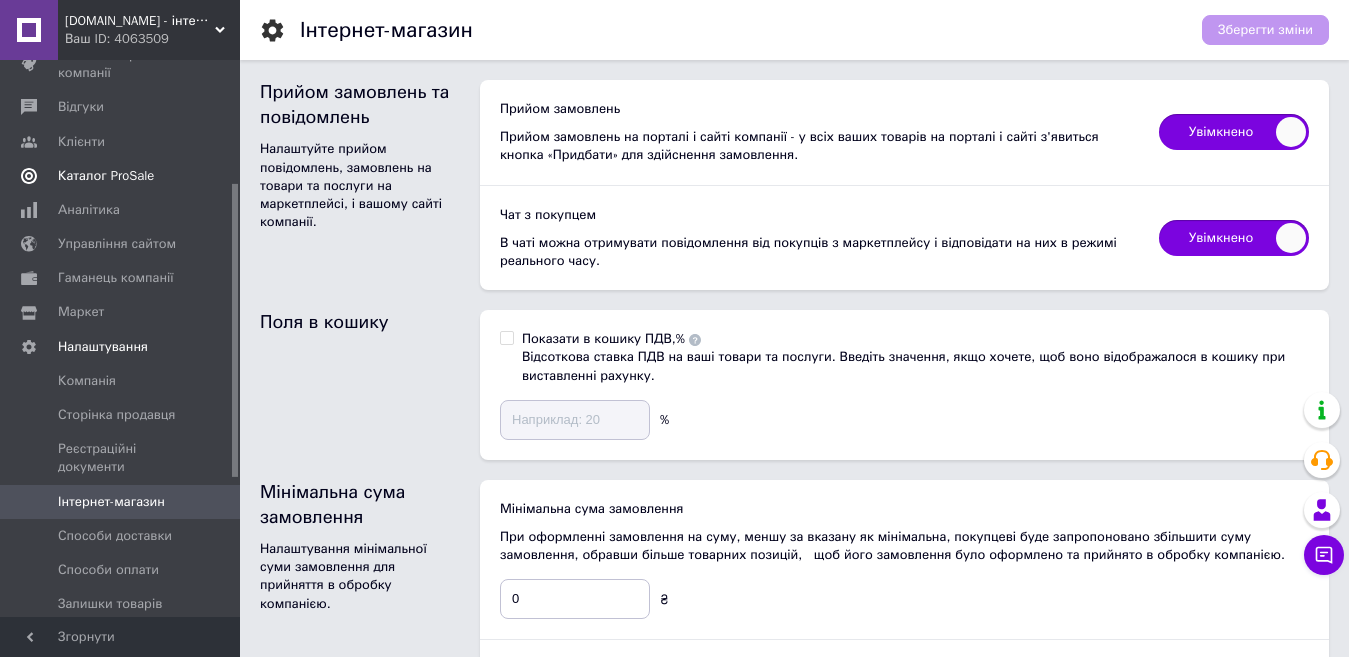 click on "Каталог ProSale" at bounding box center [106, 176] 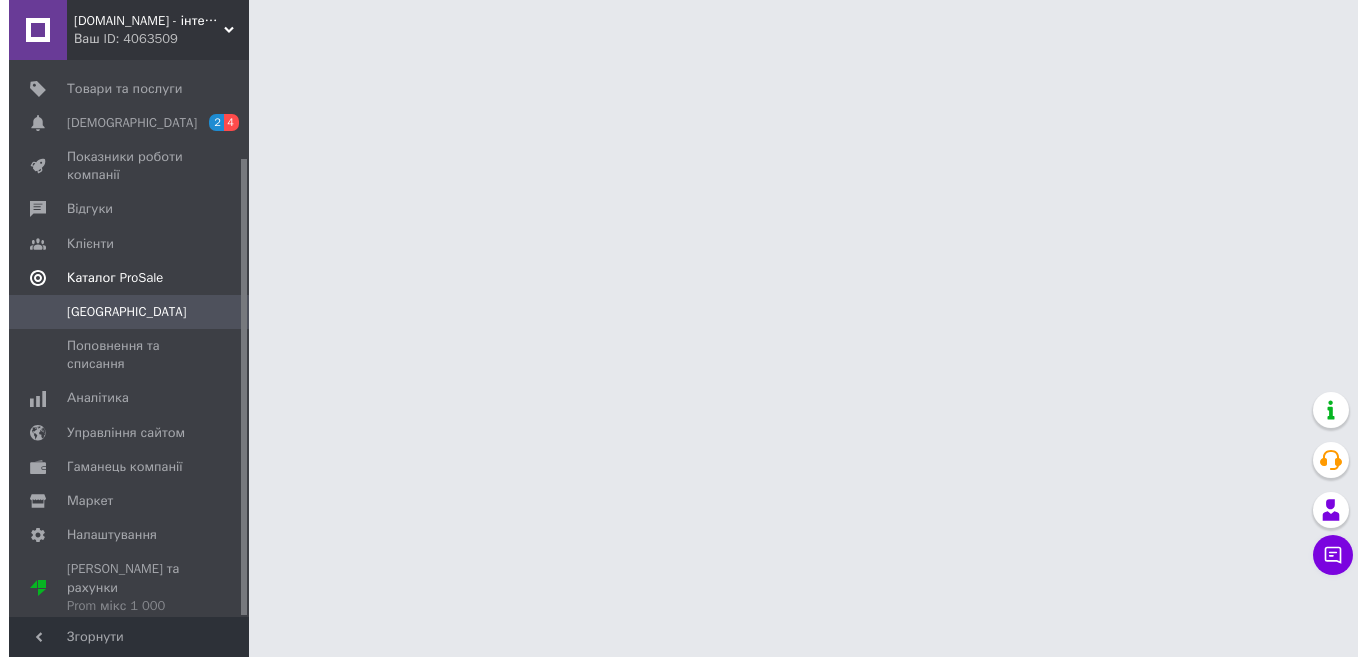 scroll, scrollTop: 119, scrollLeft: 0, axis: vertical 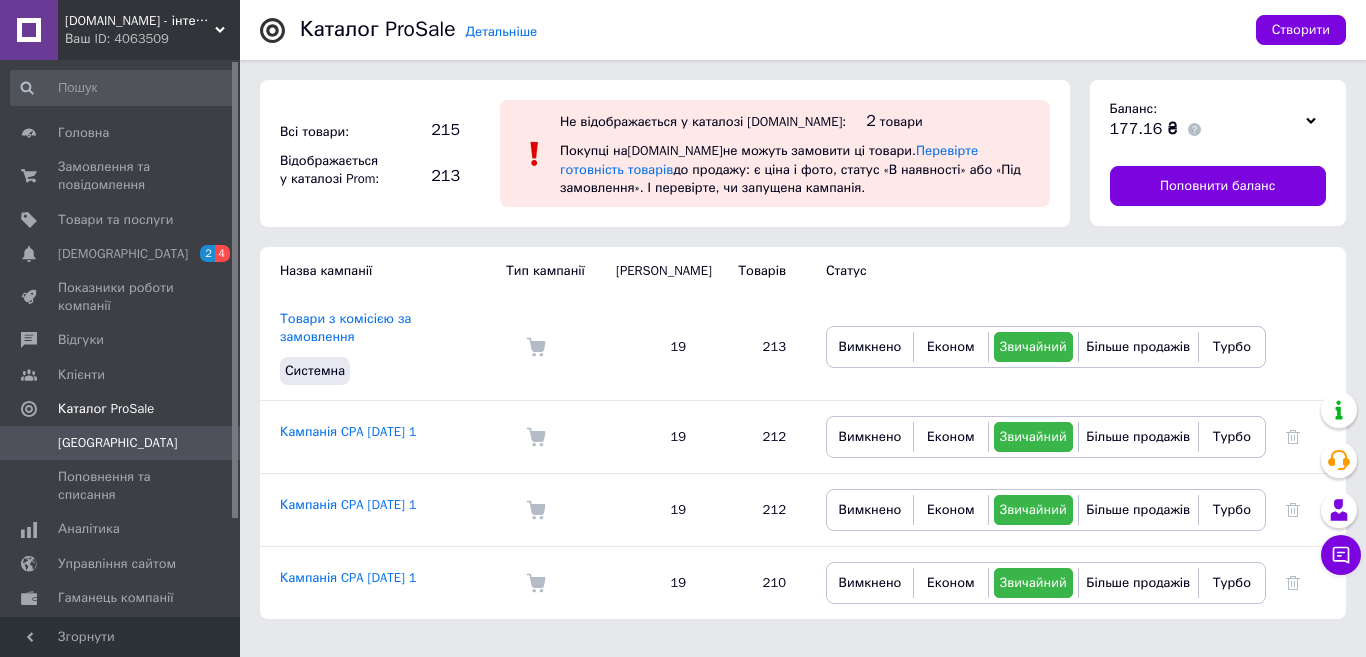 drag, startPoint x: 235, startPoint y: 186, endPoint x: 239, endPoint y: 24, distance: 162.04938 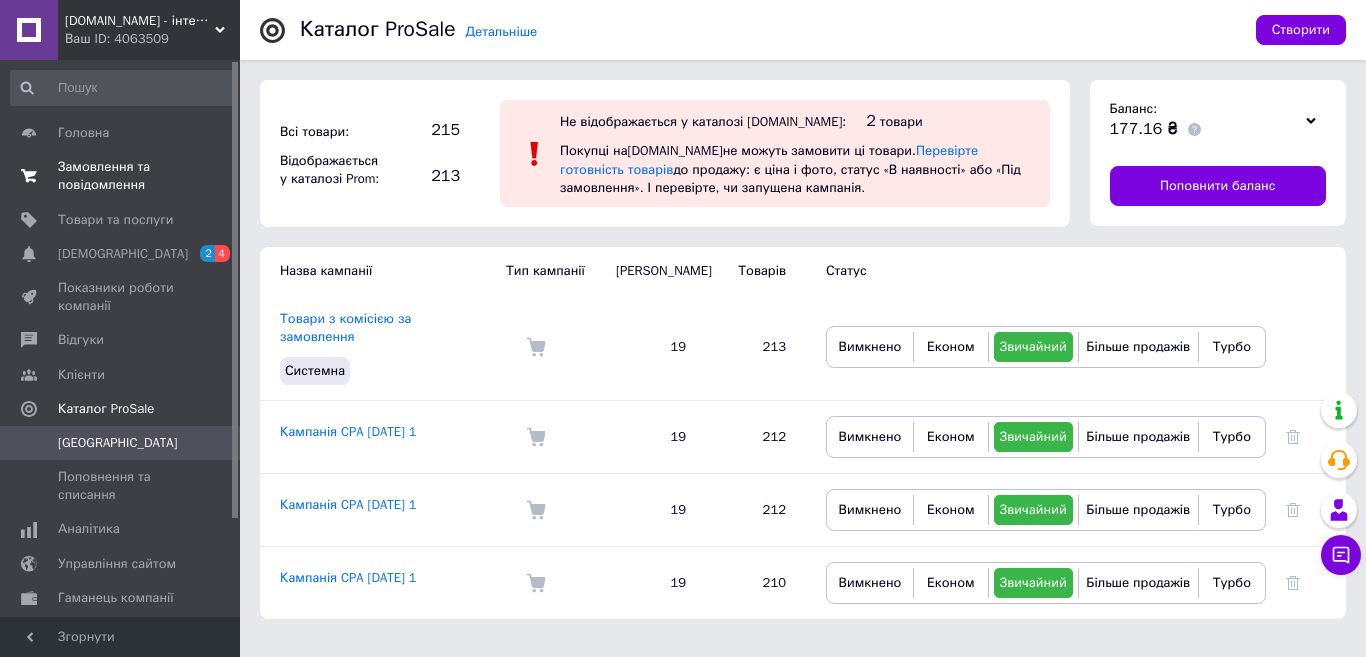 click on "Замовлення та повідомлення" at bounding box center (121, 176) 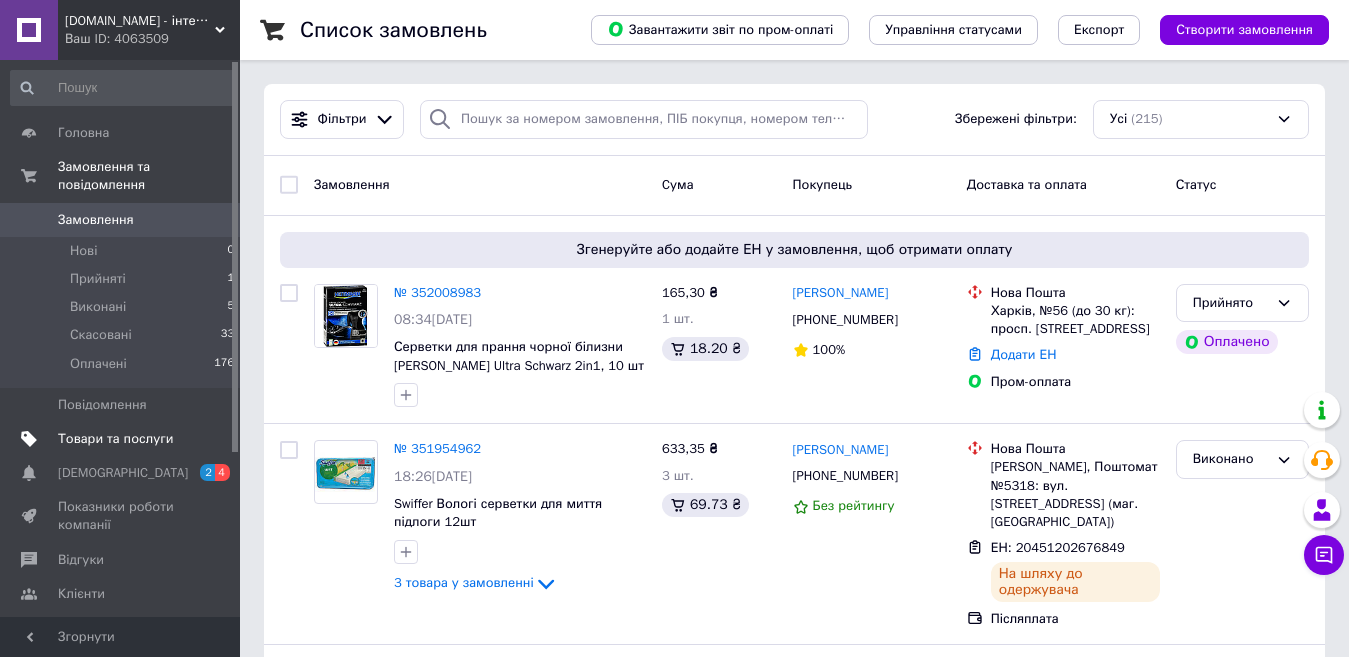 click on "Товари та послуги" at bounding box center (115, 439) 